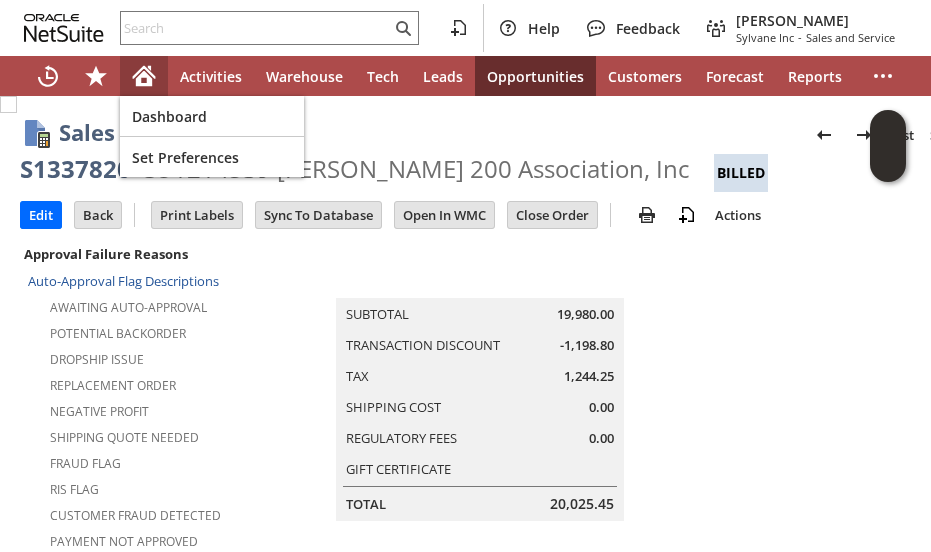 click 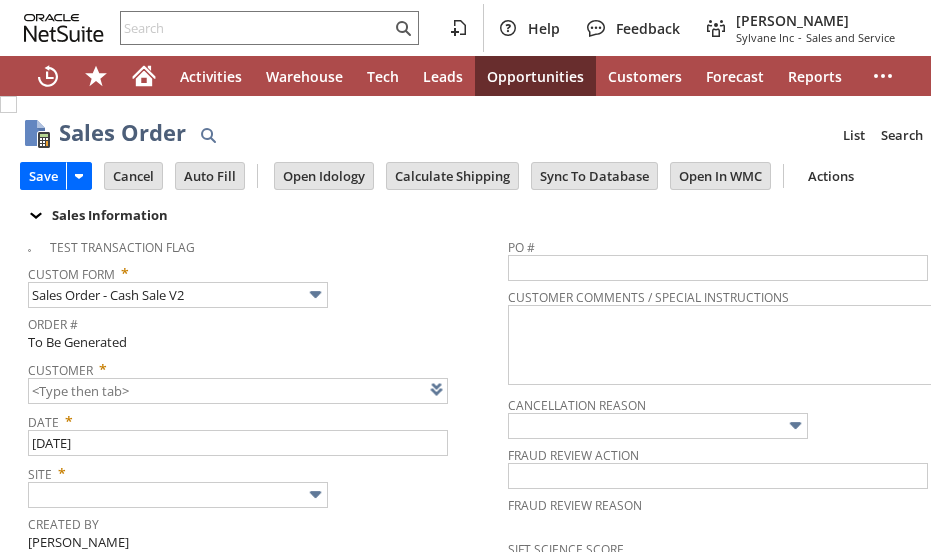 click at bounding box center (462, 389) 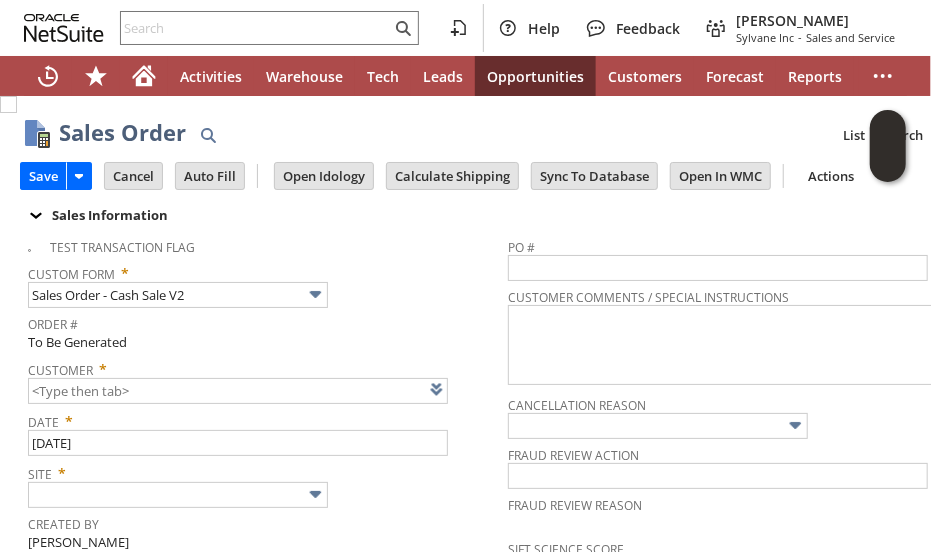 type on "CU1230569 DT Rentals LLC" 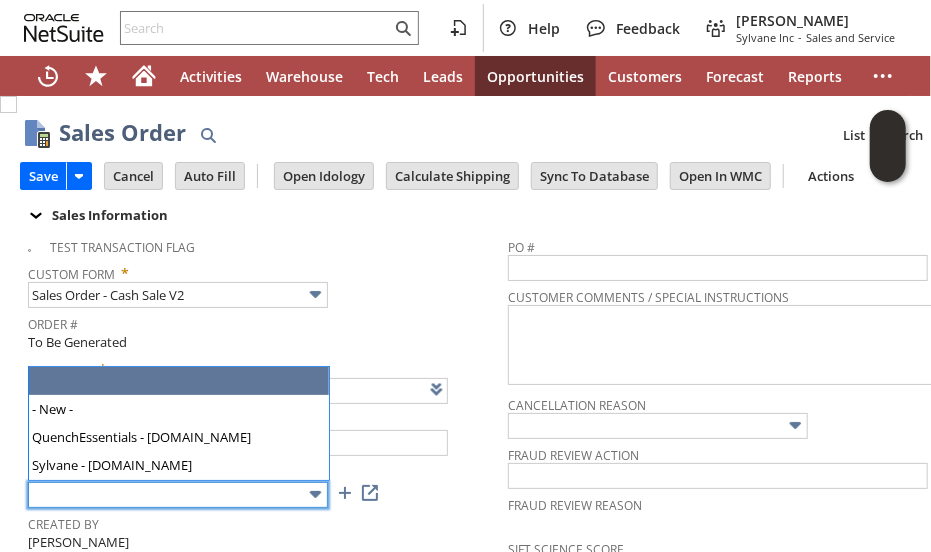 click at bounding box center [178, 495] 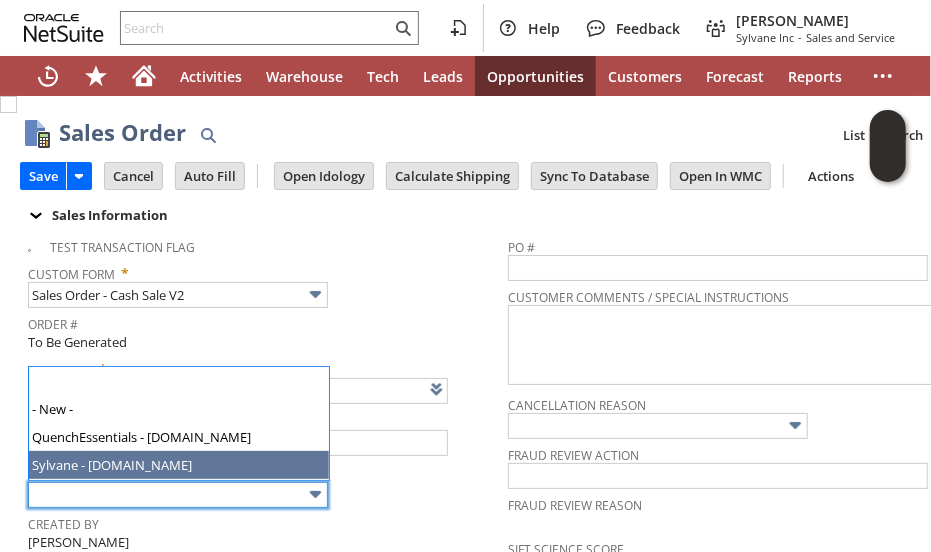 type on "Sylvane - [DOMAIN_NAME]" 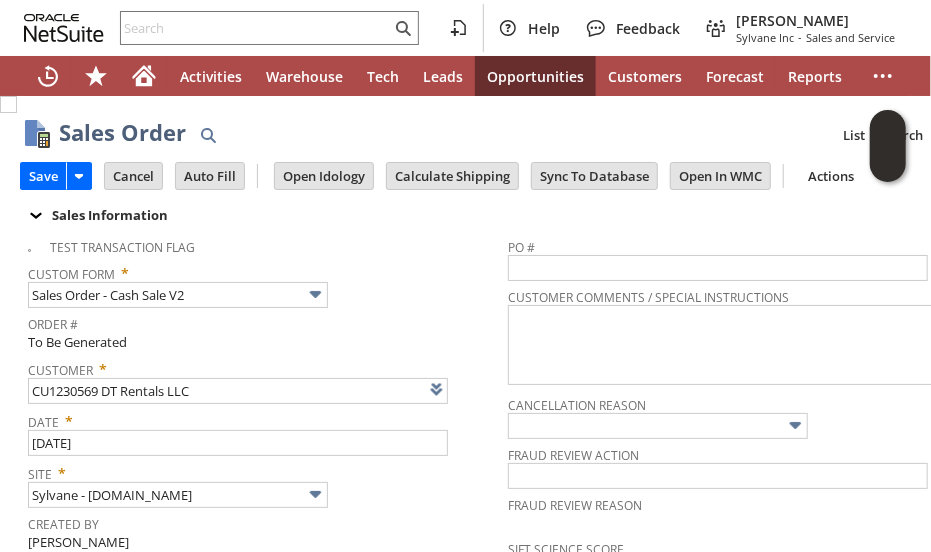 click on "Test Transaction Flag
Custom Form
*
Sales Order - Cash Sale V2
Order #
To Be Generated
Customer
*
CU1230569 DT Rentals LLC
List  Search
Date
*
7/30/2025
Site
*
Sylvane - www.sylvane.com
Created By
John Johnson Jr
How Order Received
*
Headquarters - Phone/Fax
Memo
Special Warehouse Instructions" at bounding box center [268, 467] 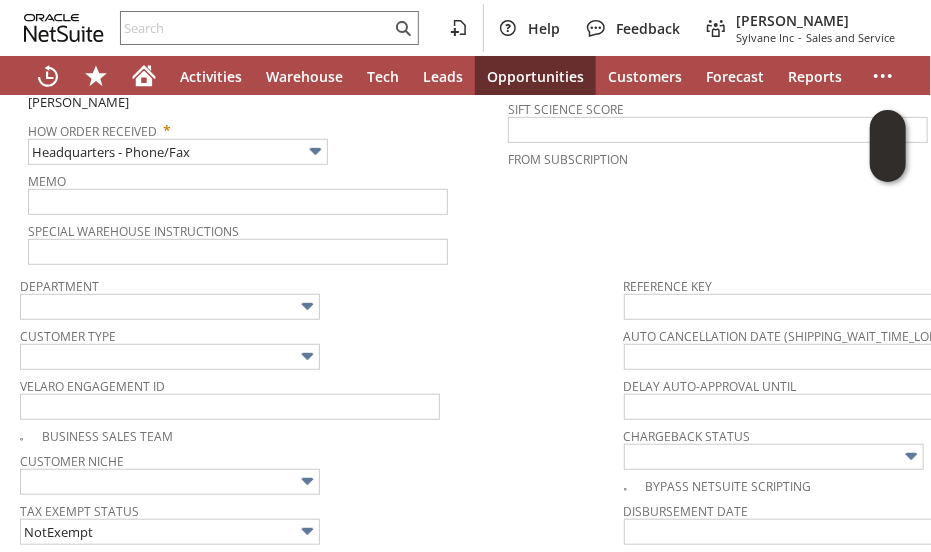 scroll, scrollTop: 400, scrollLeft: 0, axis: vertical 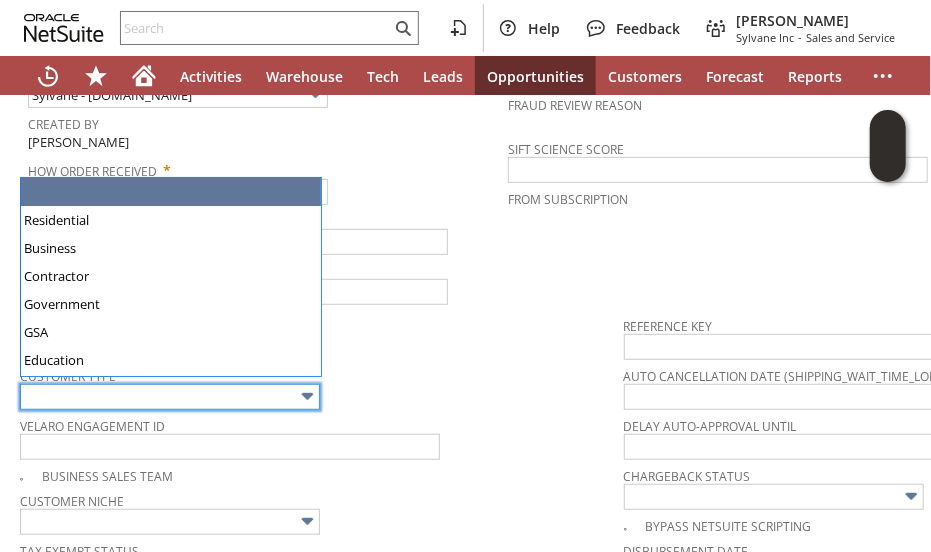 click at bounding box center [170, 397] 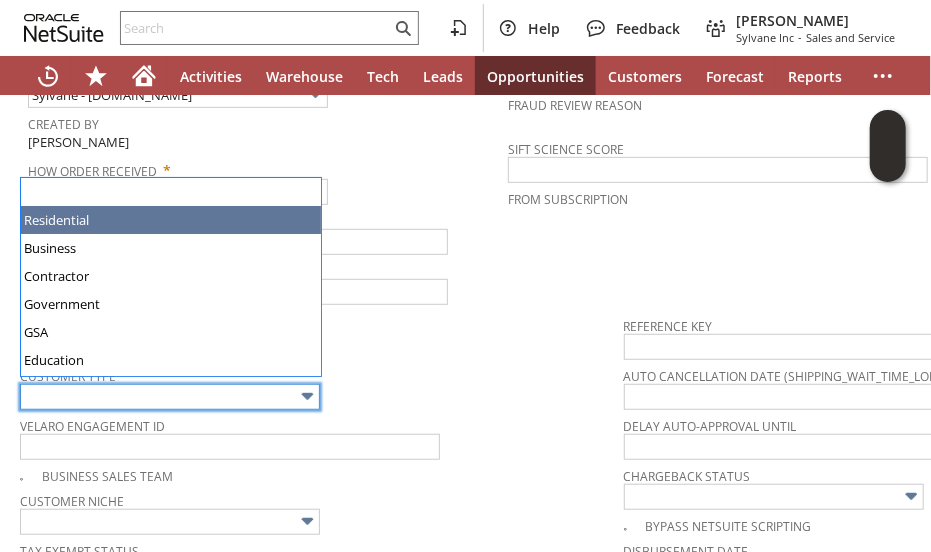 type on "Residential" 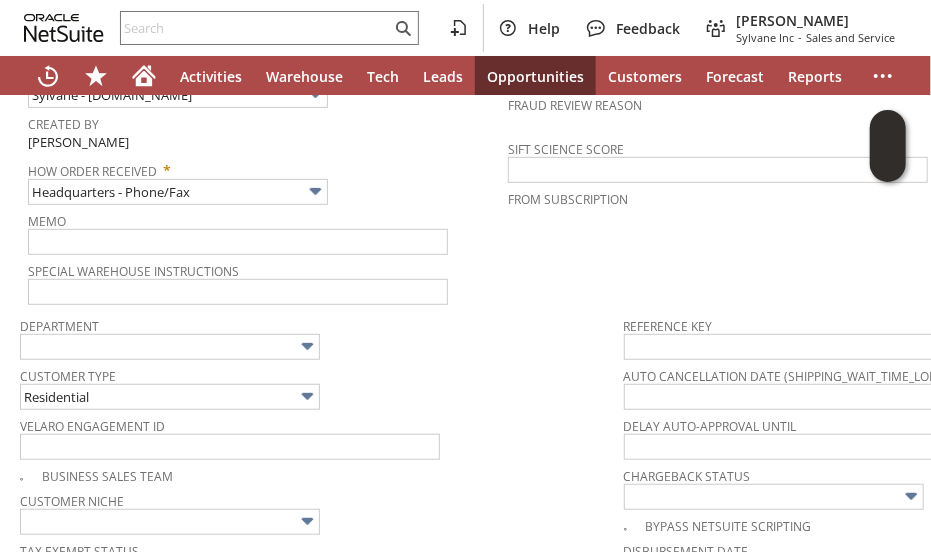 click on "Department
Customer Type
Residential
Velaro Engagement ID
Business Sales Team
Customer Niche
Tax Exempt Status
NotExempt
Tax Exemption Document URL
Shipping Quote Error" at bounding box center [322, 526] 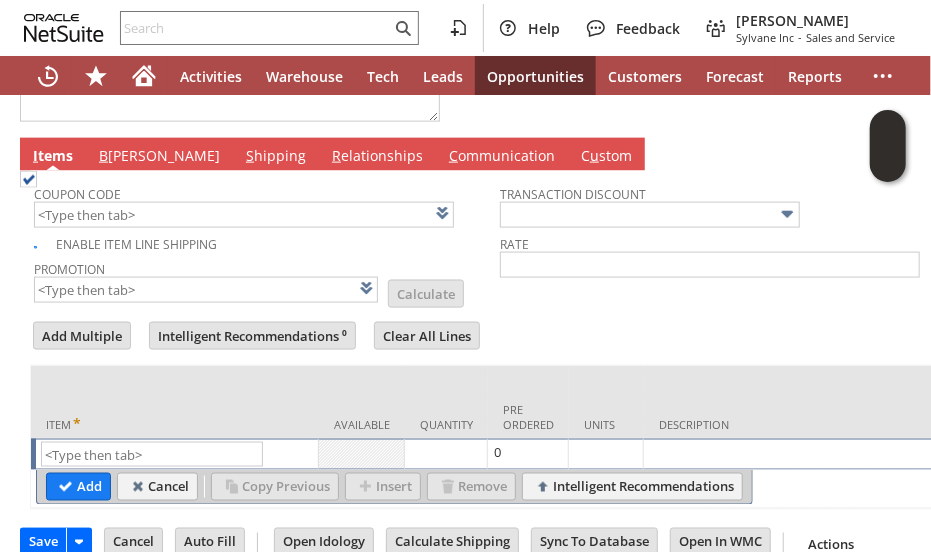 scroll, scrollTop: 1060, scrollLeft: 0, axis: vertical 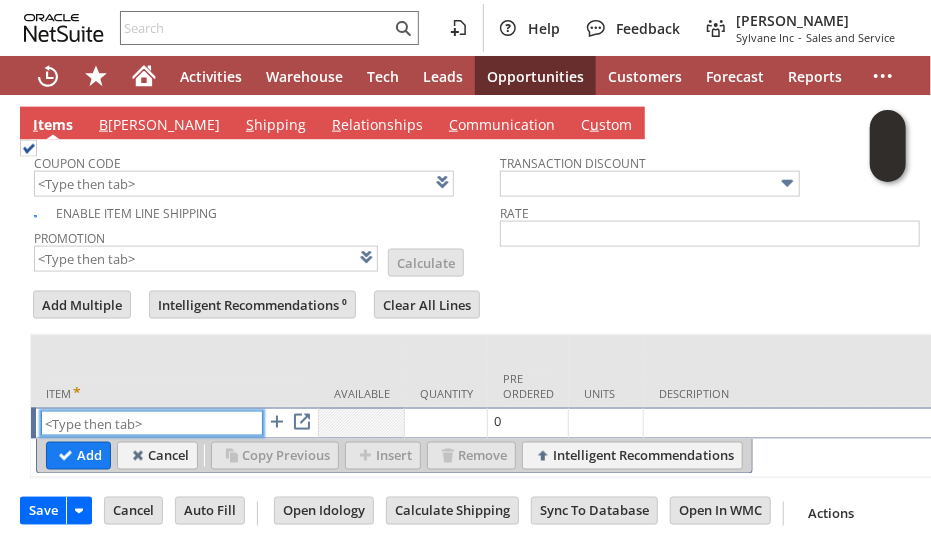 click at bounding box center [152, 423] 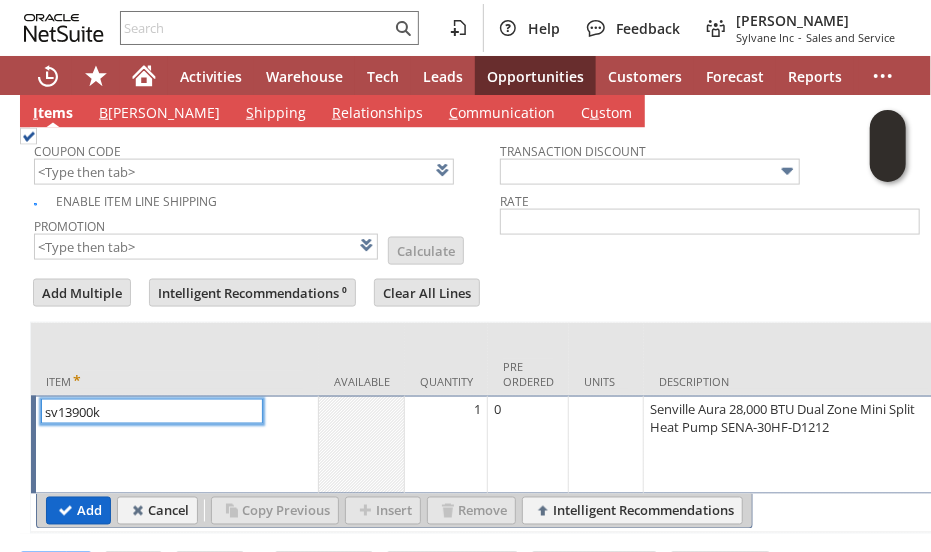 type on "sv13900k" 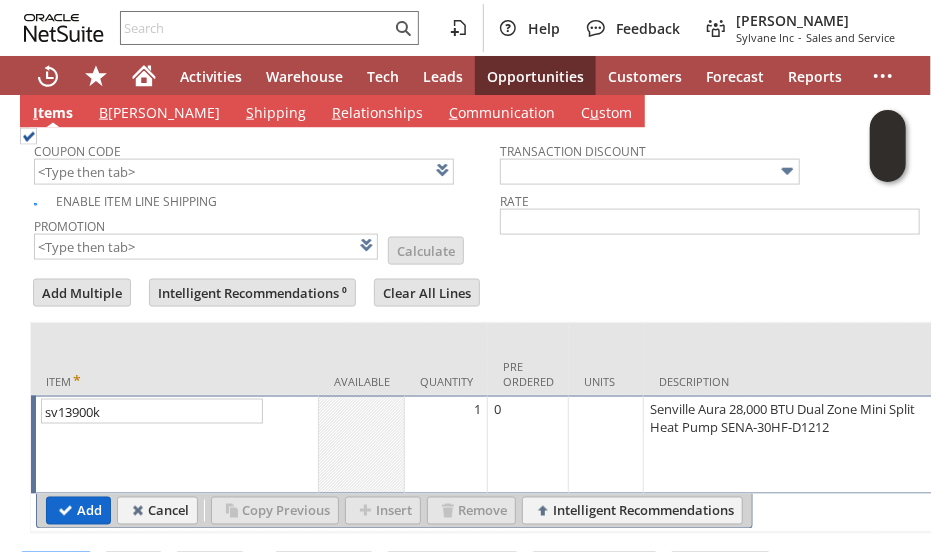 click on "Add" at bounding box center (78, 511) 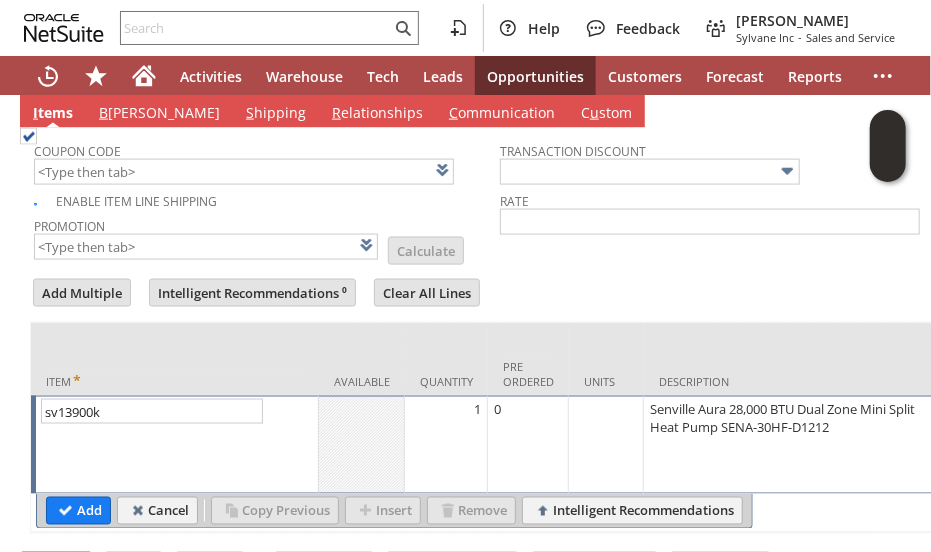 type 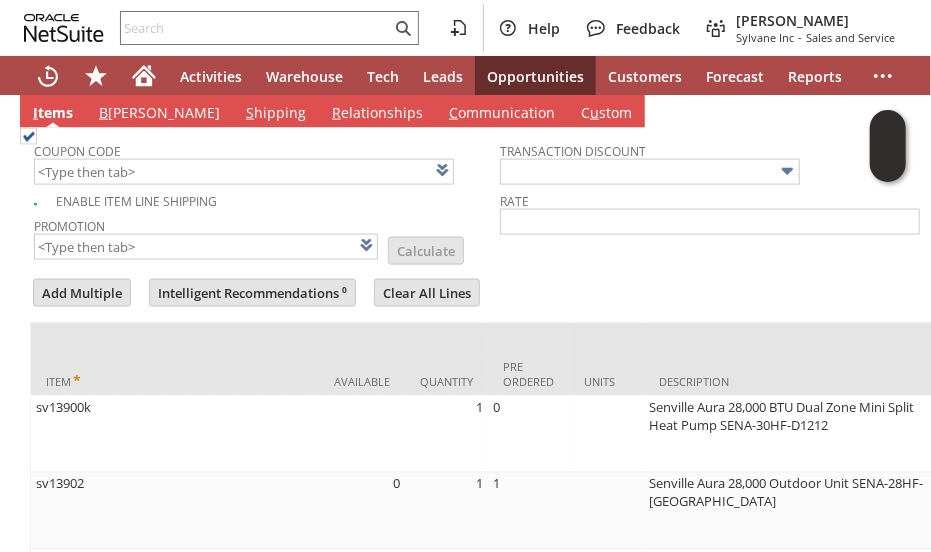 scroll, scrollTop: 1402, scrollLeft: 0, axis: vertical 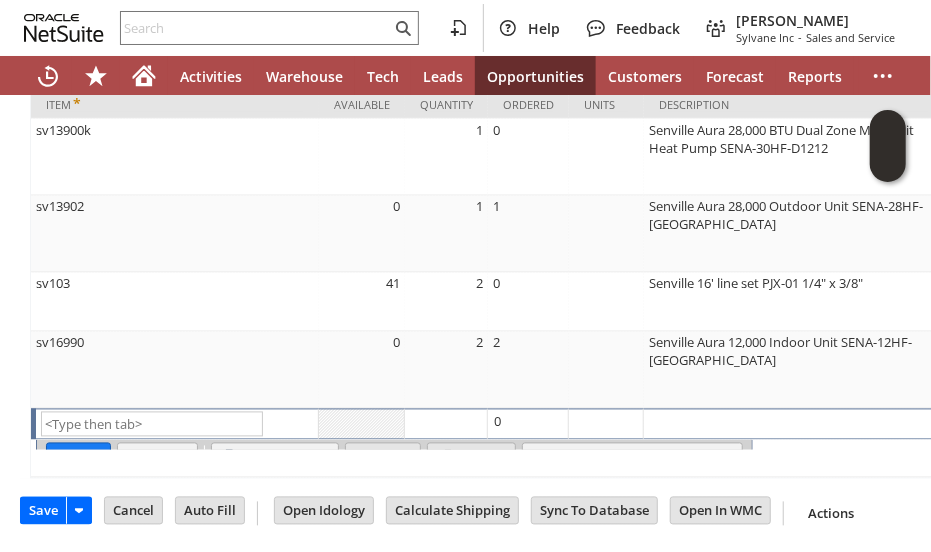 type on "Intelligent Recommendations¹⁰" 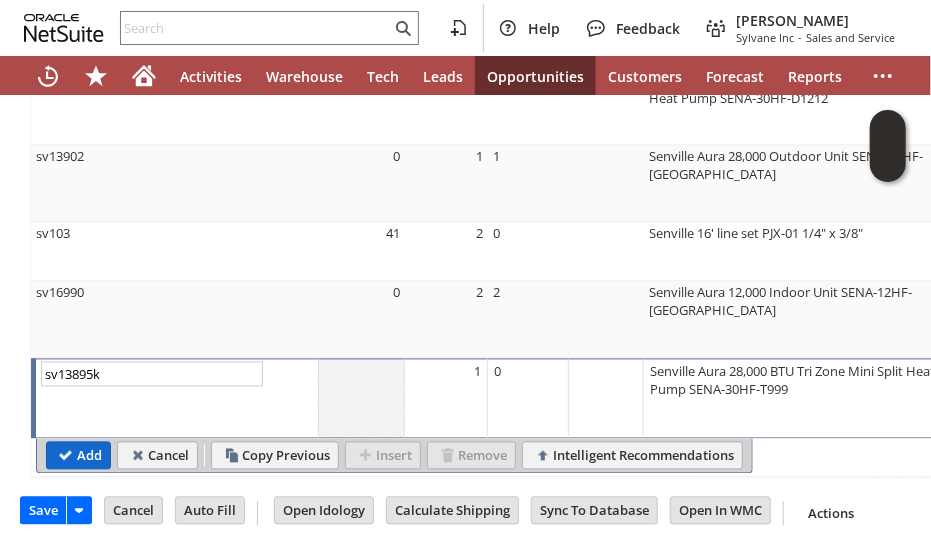 type on "sv13895k" 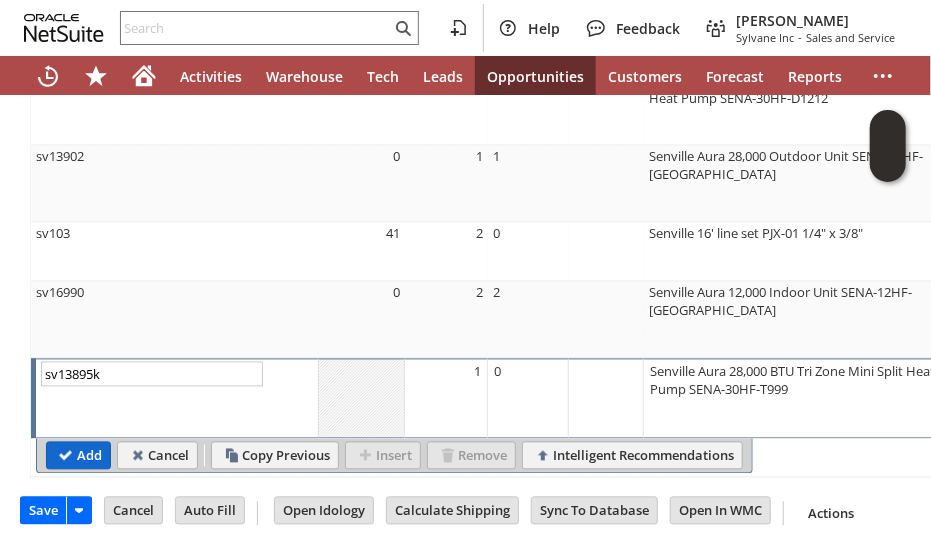 click on "Add" at bounding box center (78, 456) 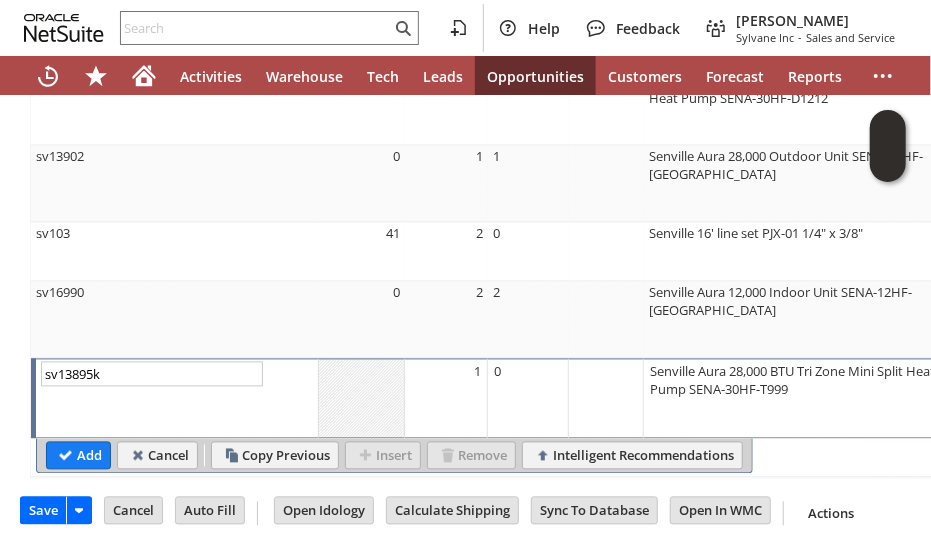 type 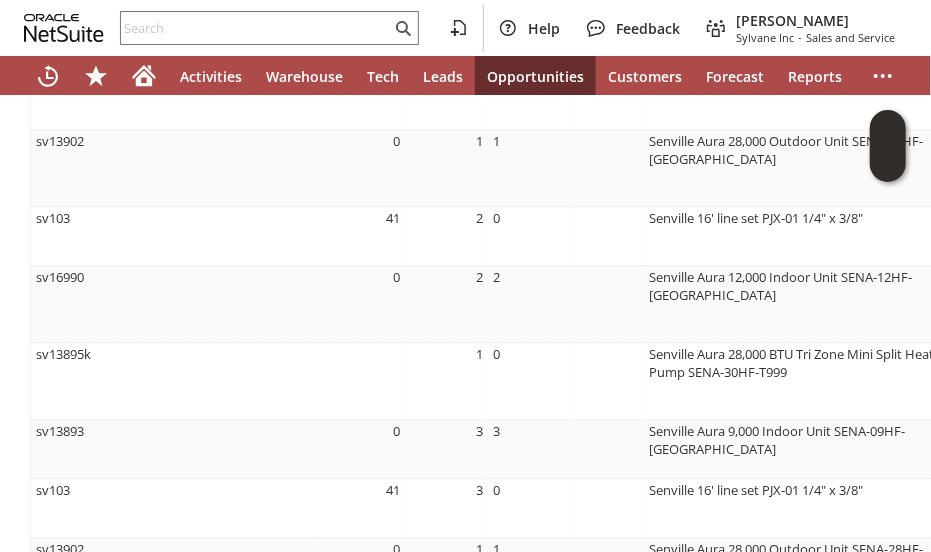 scroll, scrollTop: 1709, scrollLeft: 0, axis: vertical 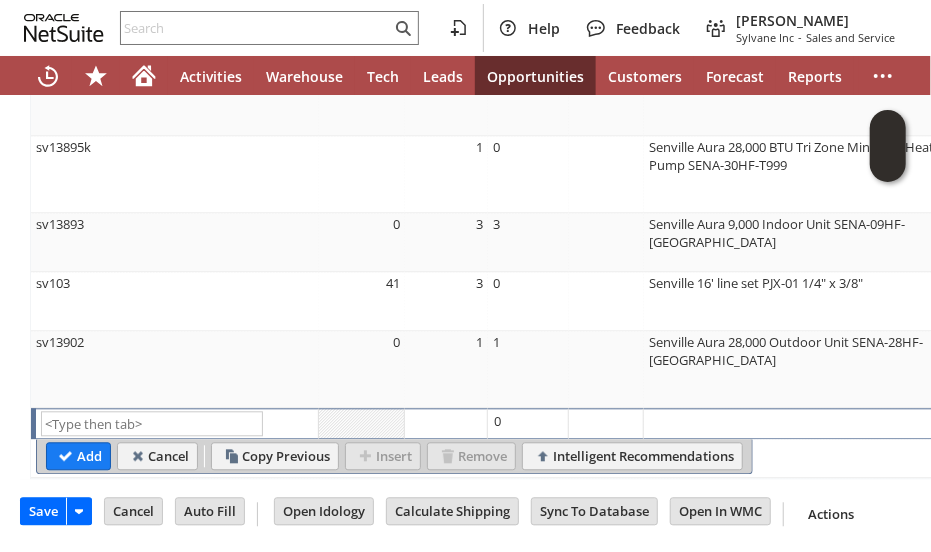 click on "Sales Order
List
Search
More
Add To Shortcuts
Go
Save
Save
Save & Fulfill
Save & New
Save & Print" at bounding box center [500, -481] 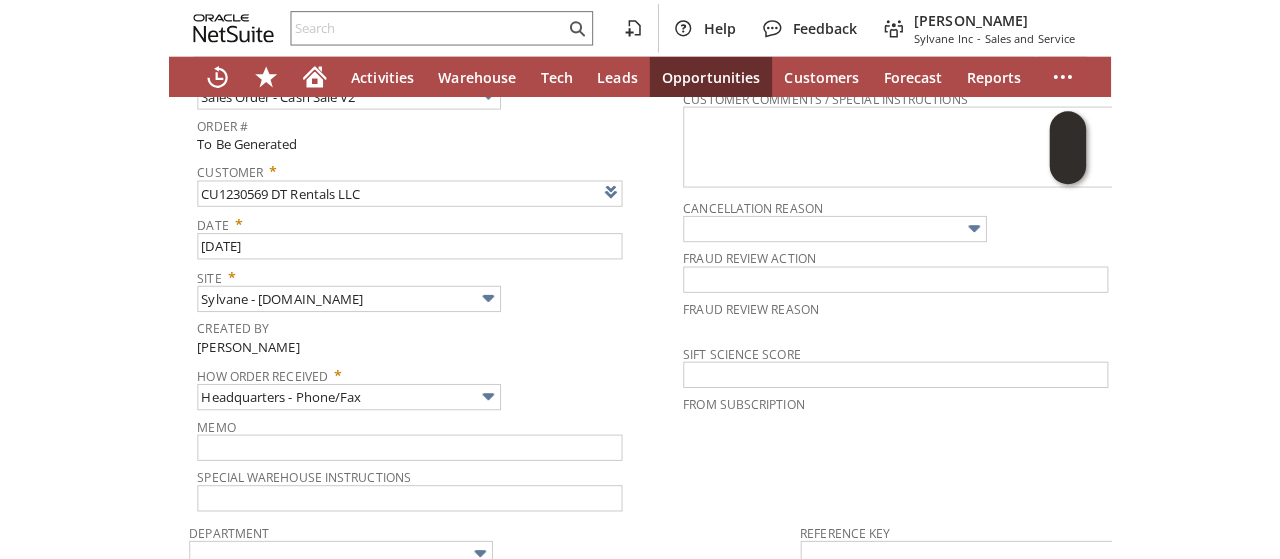 scroll, scrollTop: 29, scrollLeft: 0, axis: vertical 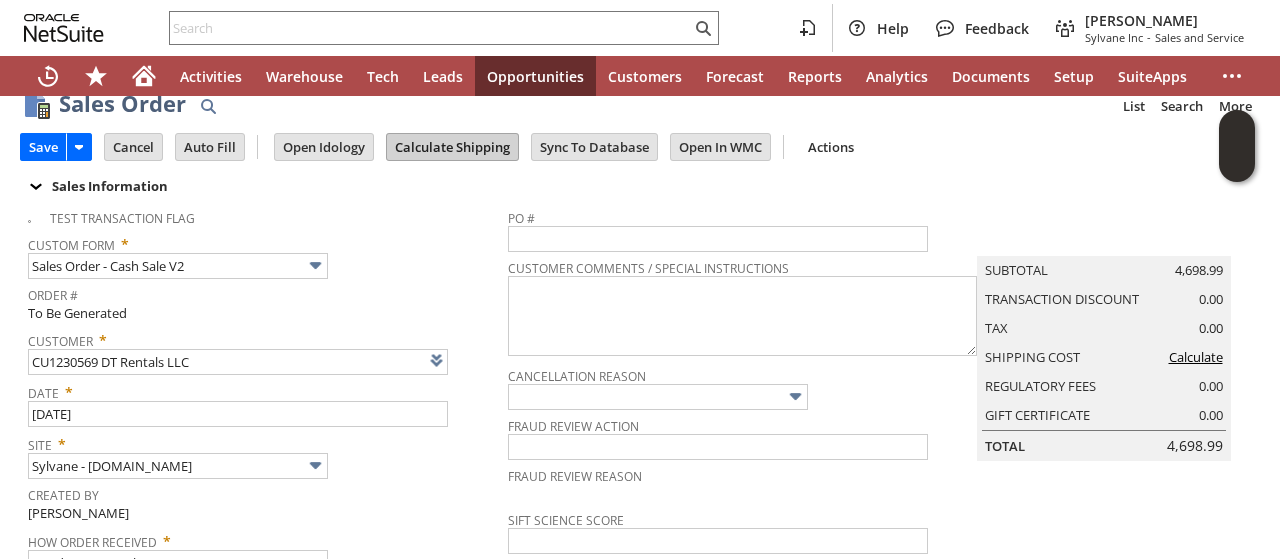 click on "Calculate Shipping" at bounding box center [452, 147] 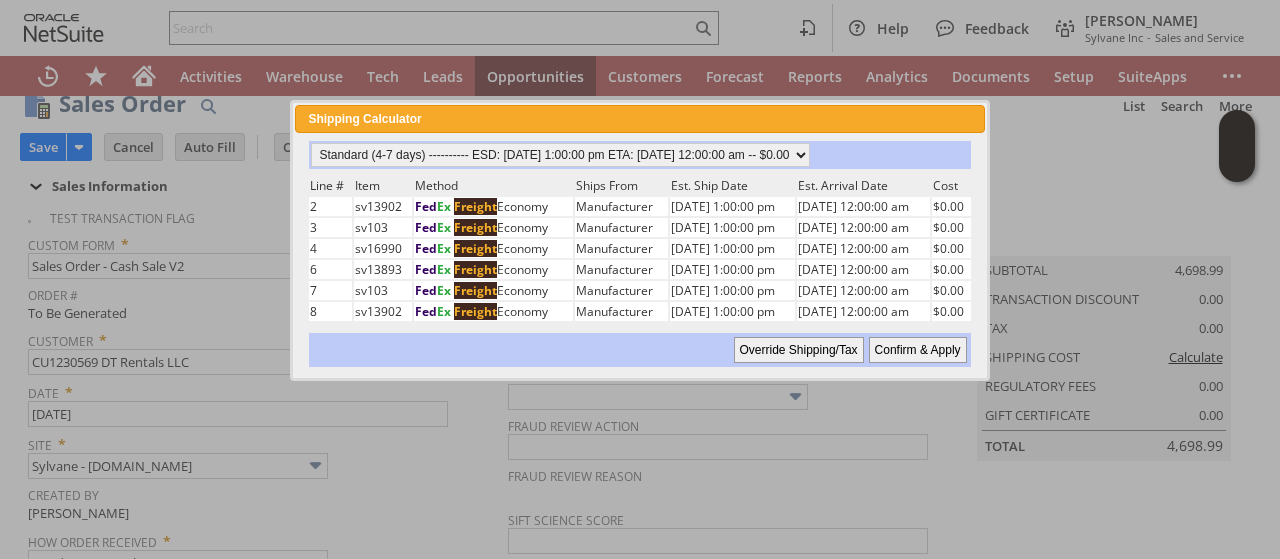 click on "Confirm & Apply" at bounding box center [918, 350] 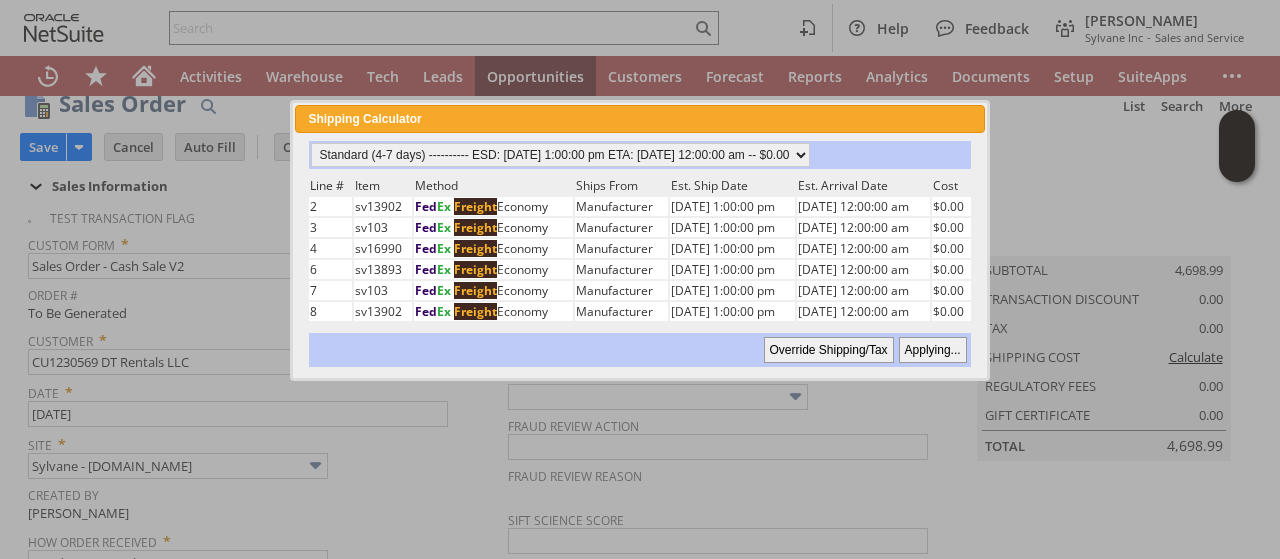 type 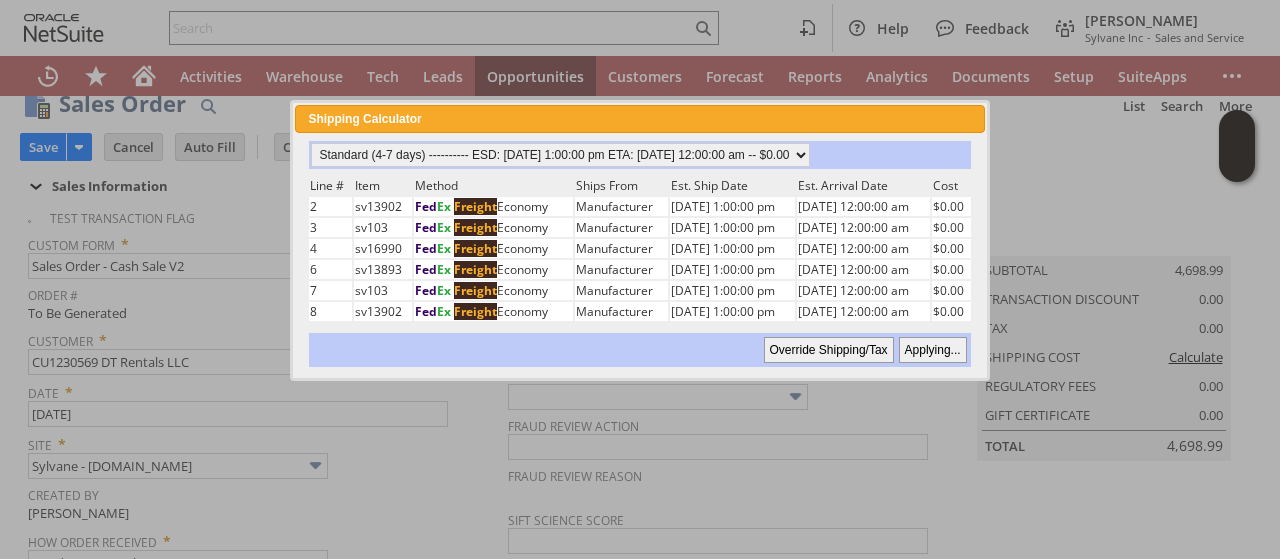 type on "Add" 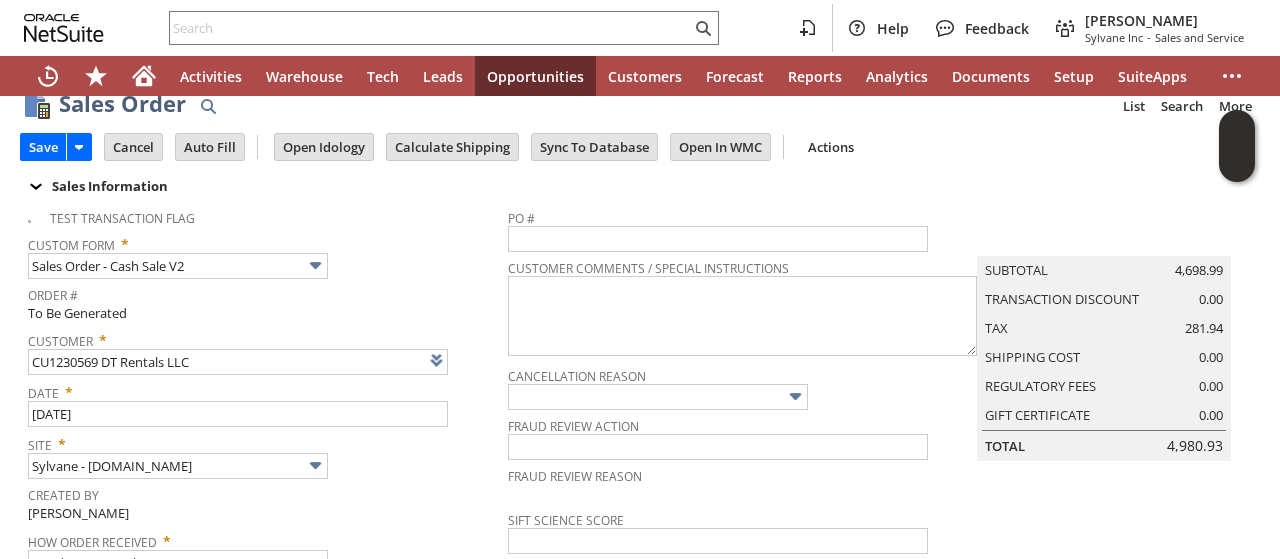 scroll, scrollTop: 1686, scrollLeft: 0, axis: vertical 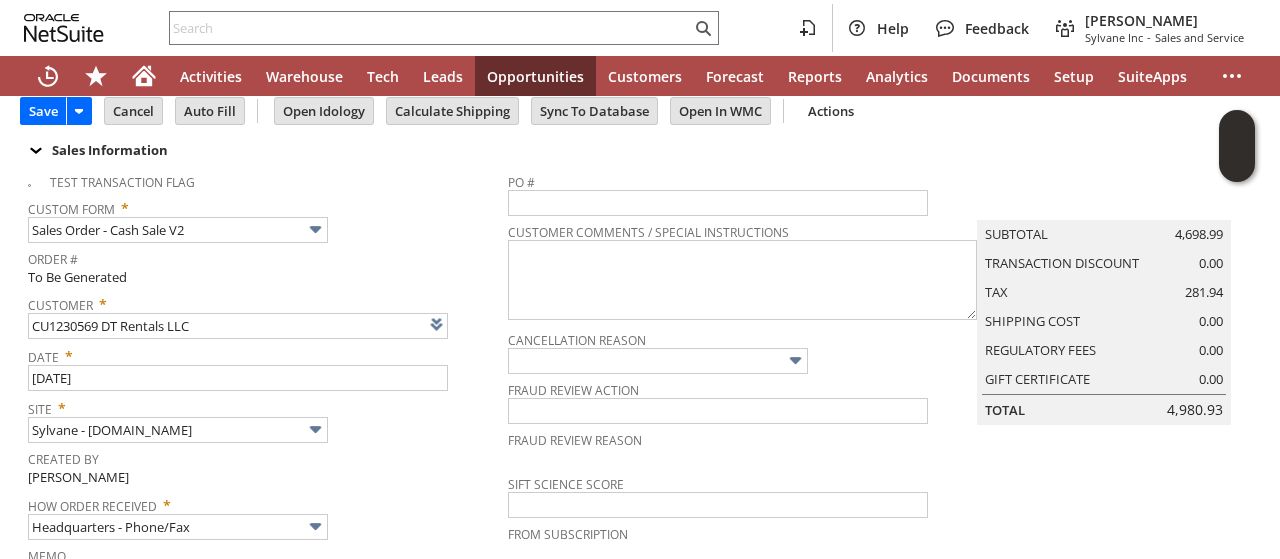 click on "Test Transaction Flag
Custom Form
*
Sales Order - Cash Sale V2
Order #
To Be Generated
Customer
*
CU1230569 DT Rentals LLC
List  Search
Date
*
7/30/2025
Site
*
Sylvane - www.sylvane.com
Created By
John Johnson Jr
How Order Received
*
Headquarters - Phone/Fax
Memo
Special Warehouse Instructions" at bounding box center [268, 402] 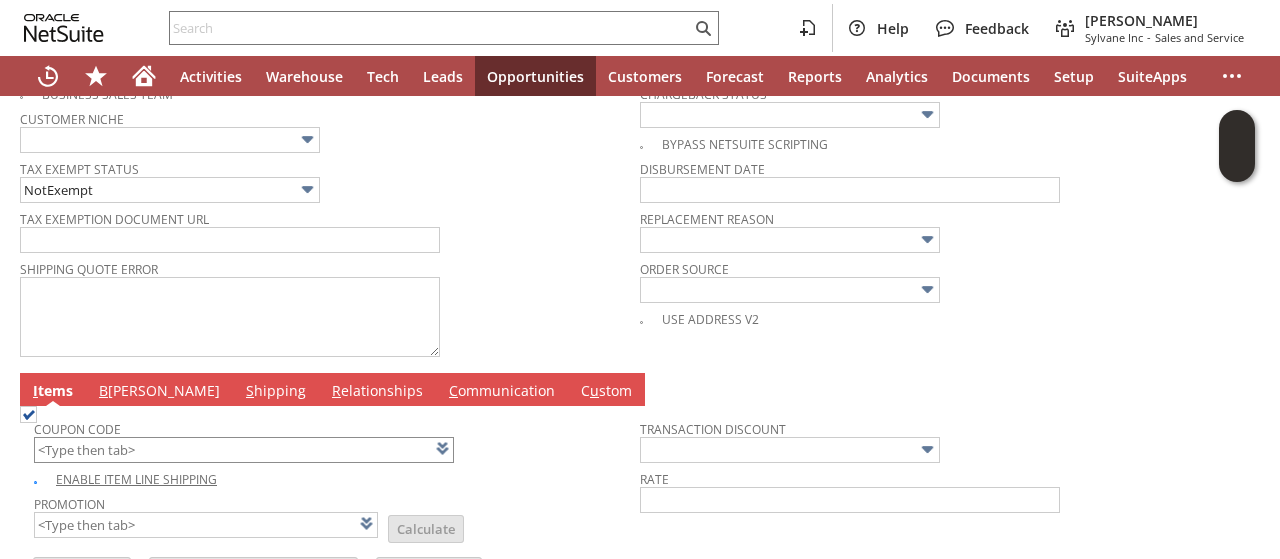 scroll, scrollTop: 785, scrollLeft: 0, axis: vertical 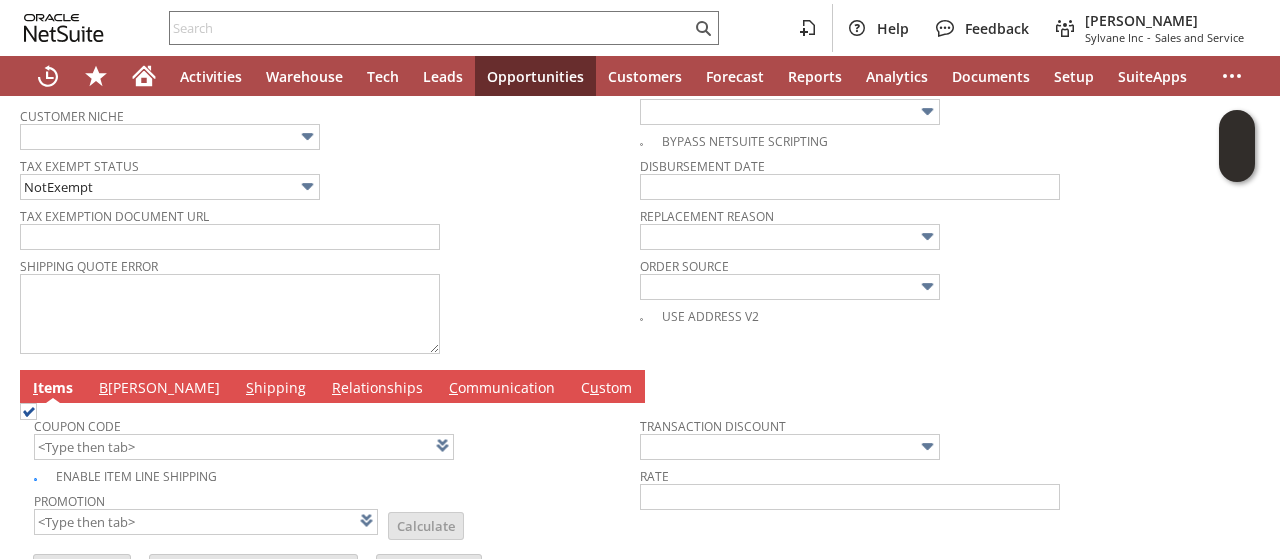 click on "B illing" at bounding box center (159, 389) 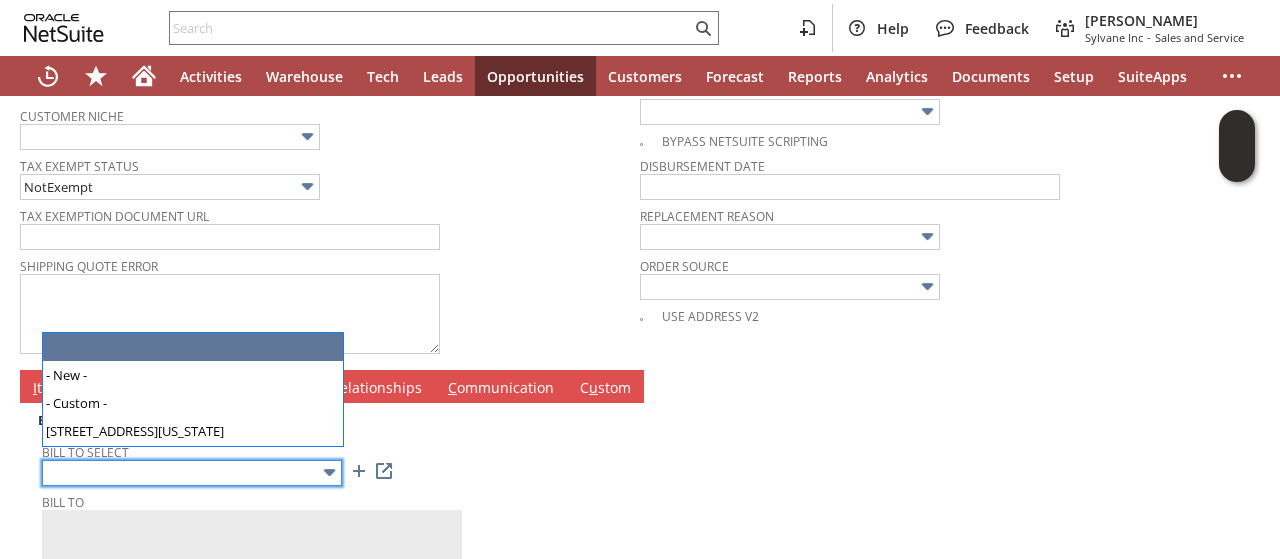click at bounding box center (329, 472) 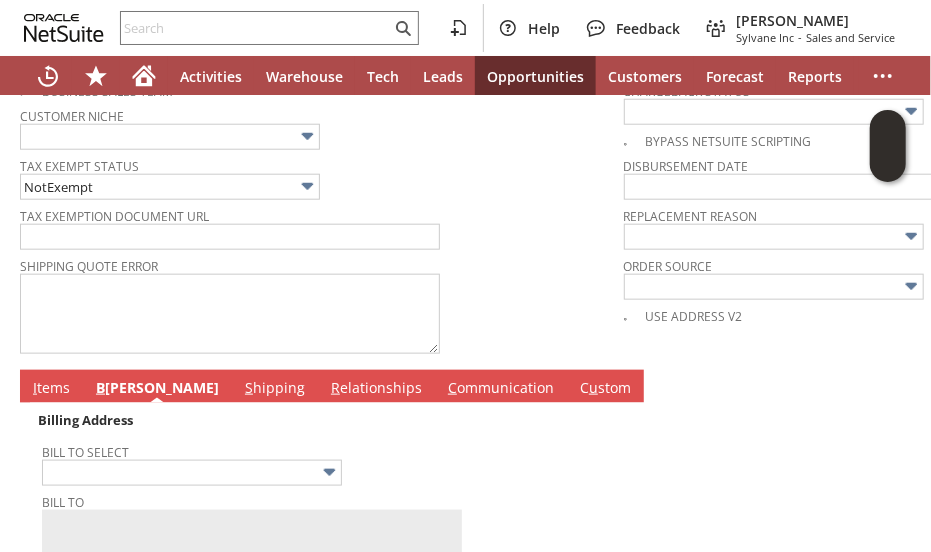 type on "5437 Williamsburg mountian road" 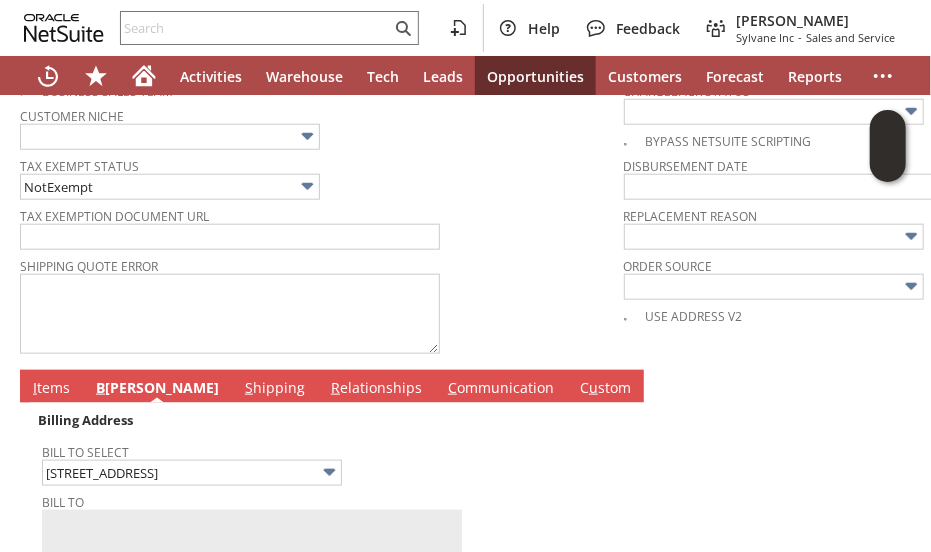 click on "Shipping Quote Error" at bounding box center [317, 305] 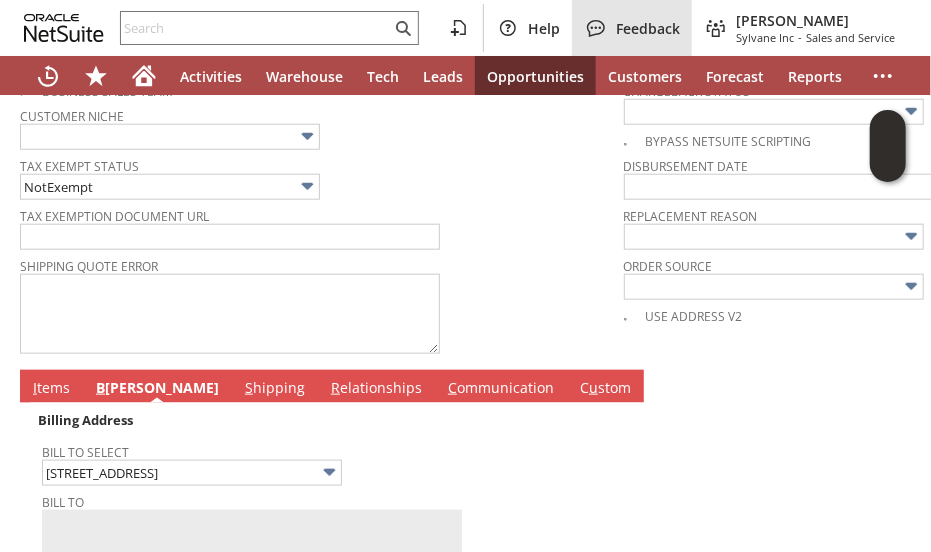 type on "DT Rentals LLC
5437 Williamsburg mountian road
Huntingdon PA 16652
United States" 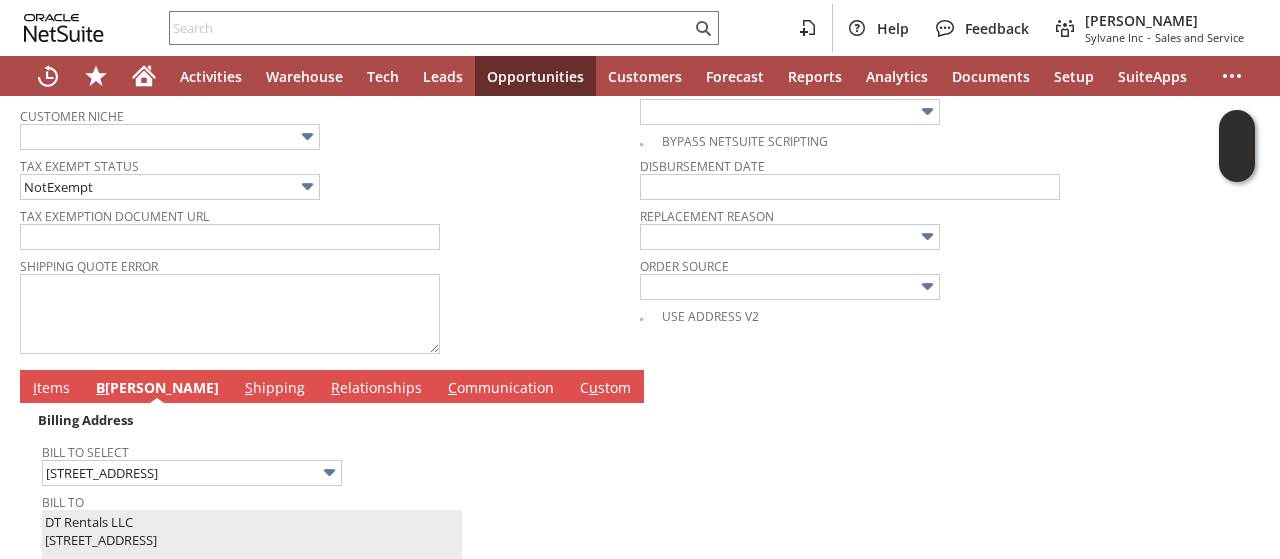 click on "Department
Customer Type
Residential
Velaro Engagement ID
Business Sales Team
Customer Niche
Tax Exempt Status
NotExempt
Tax Exemption Document URL
Shipping Quote Error" at bounding box center (330, 141) 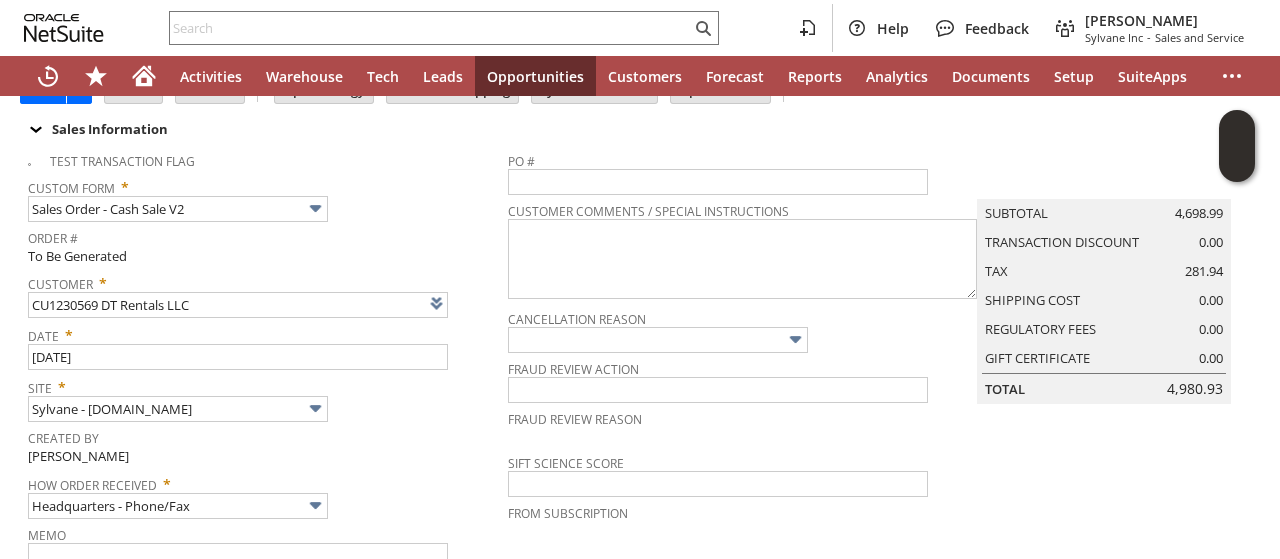 scroll, scrollTop: 20, scrollLeft: 0, axis: vertical 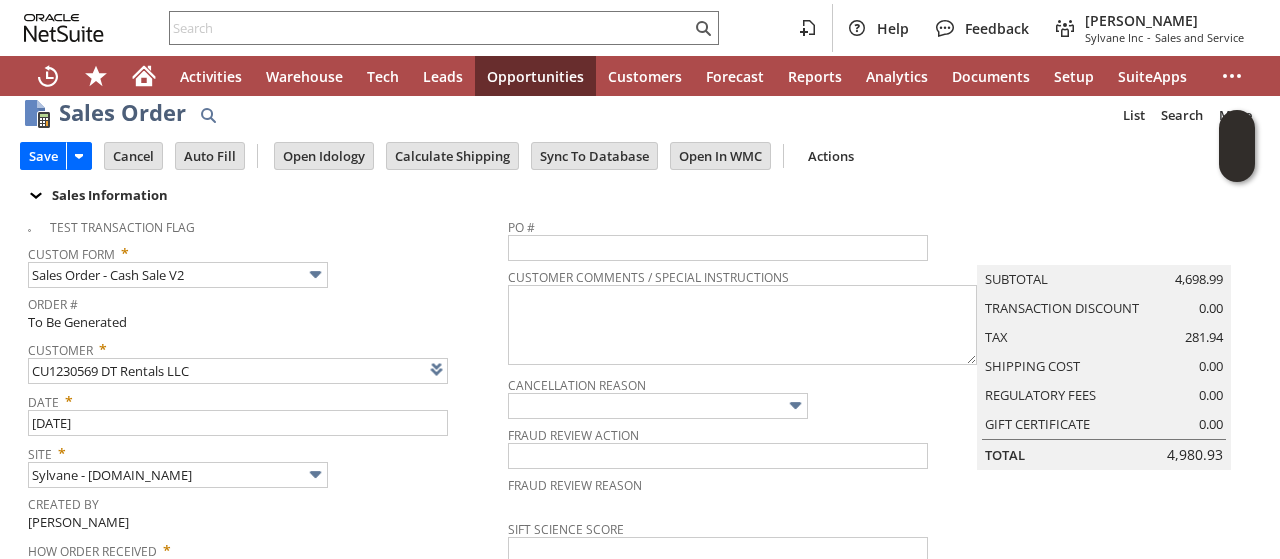 click on "Custom Form
*" at bounding box center (263, 250) 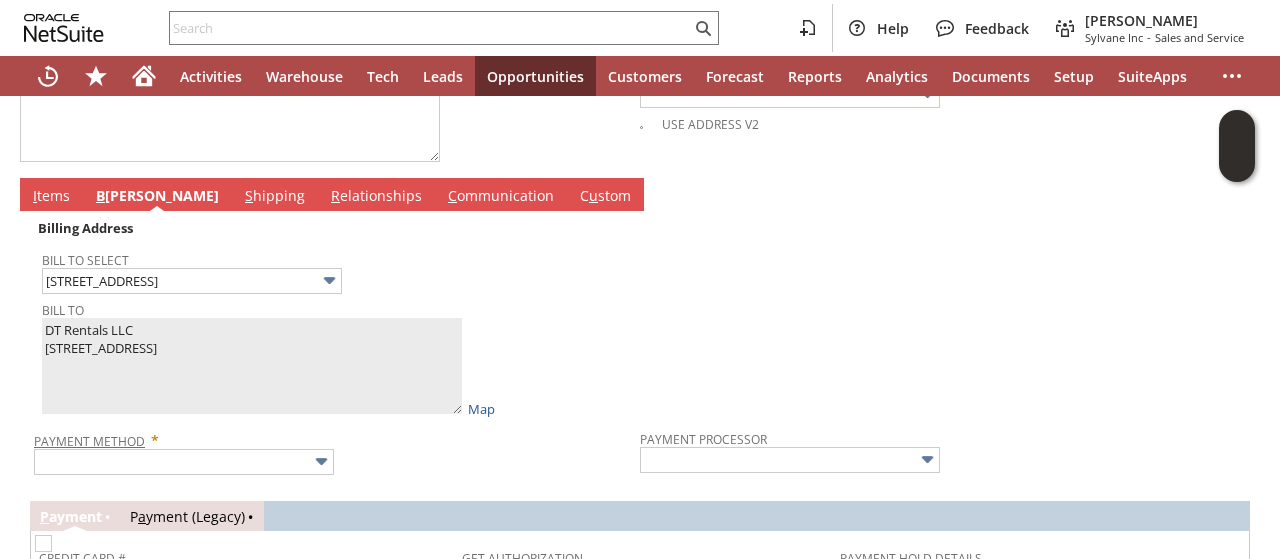 scroll, scrollTop: 980, scrollLeft: 0, axis: vertical 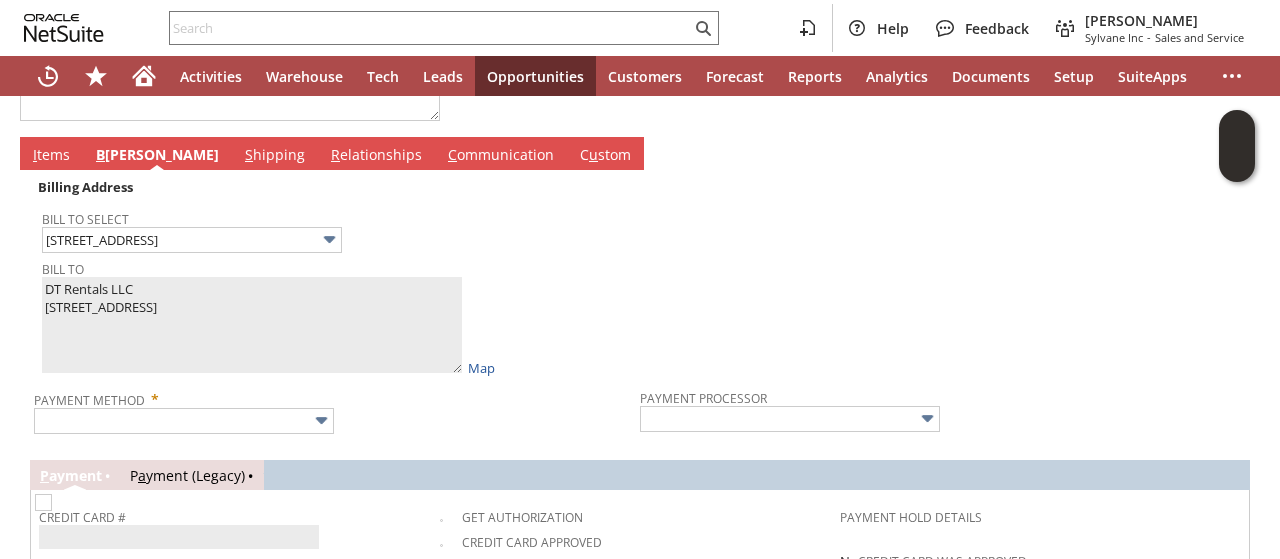 click on "Payment Method
*" at bounding box center [337, 407] 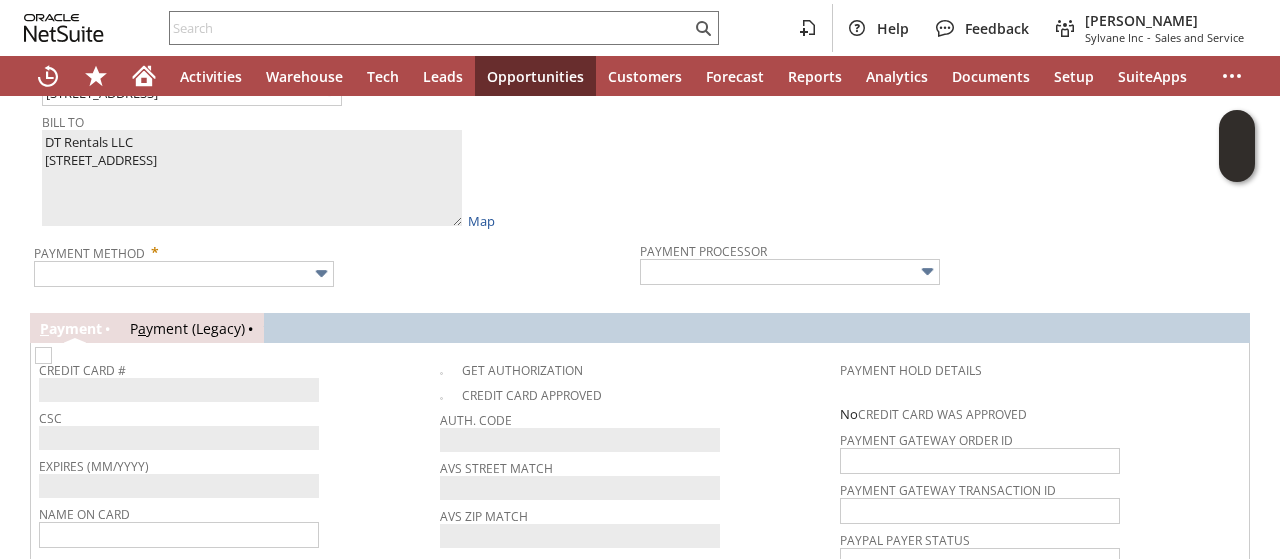 scroll, scrollTop: 1300, scrollLeft: 0, axis: vertical 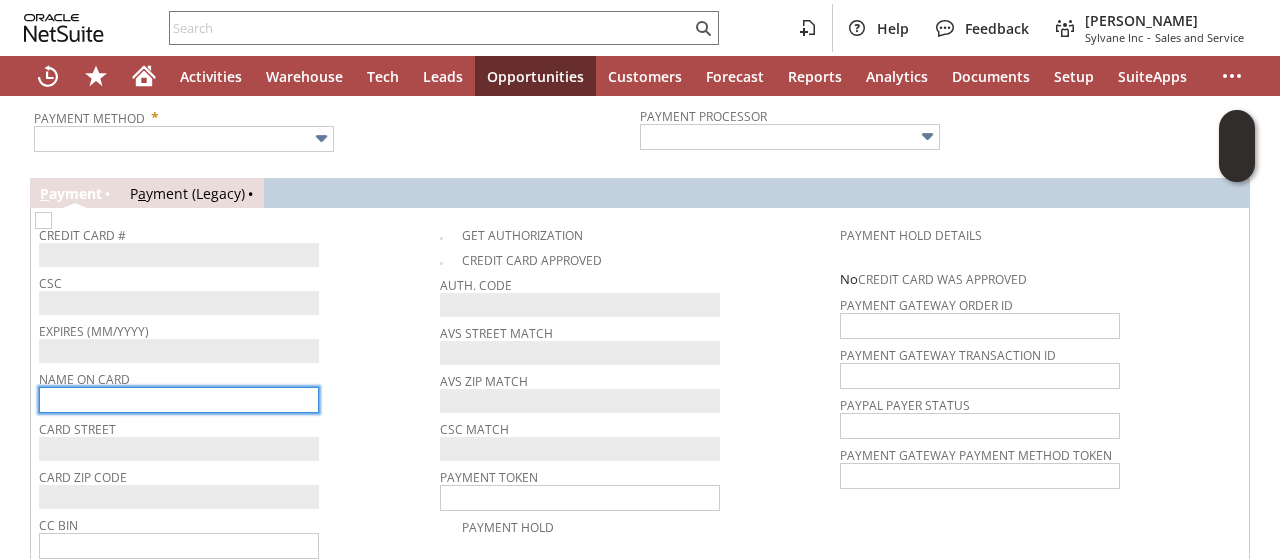 click at bounding box center [179, 400] 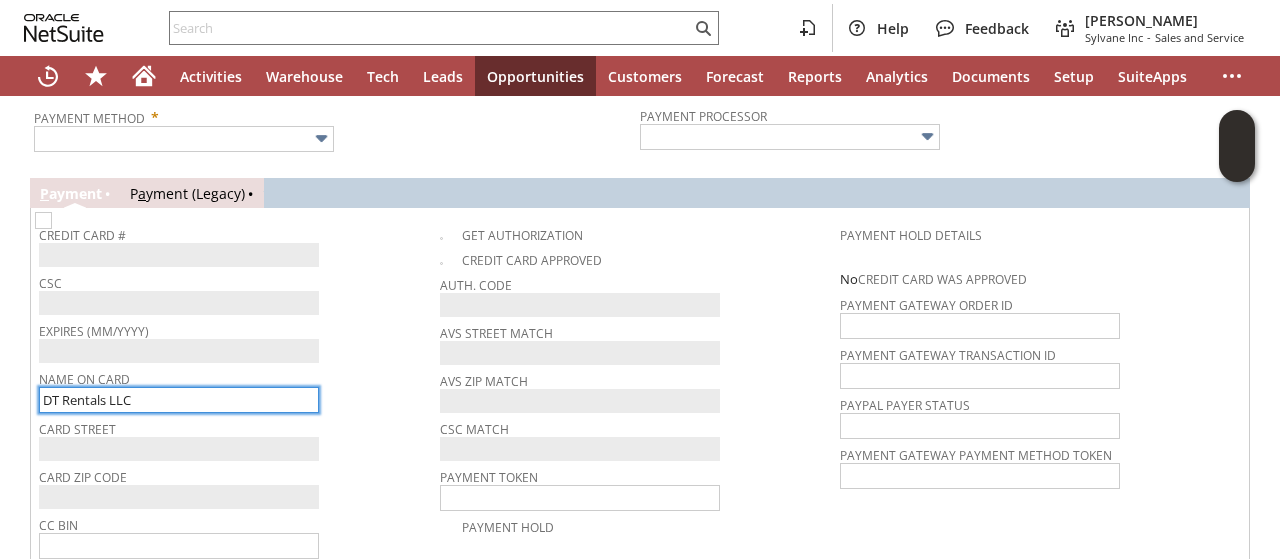 type on "DT Rentals LLC" 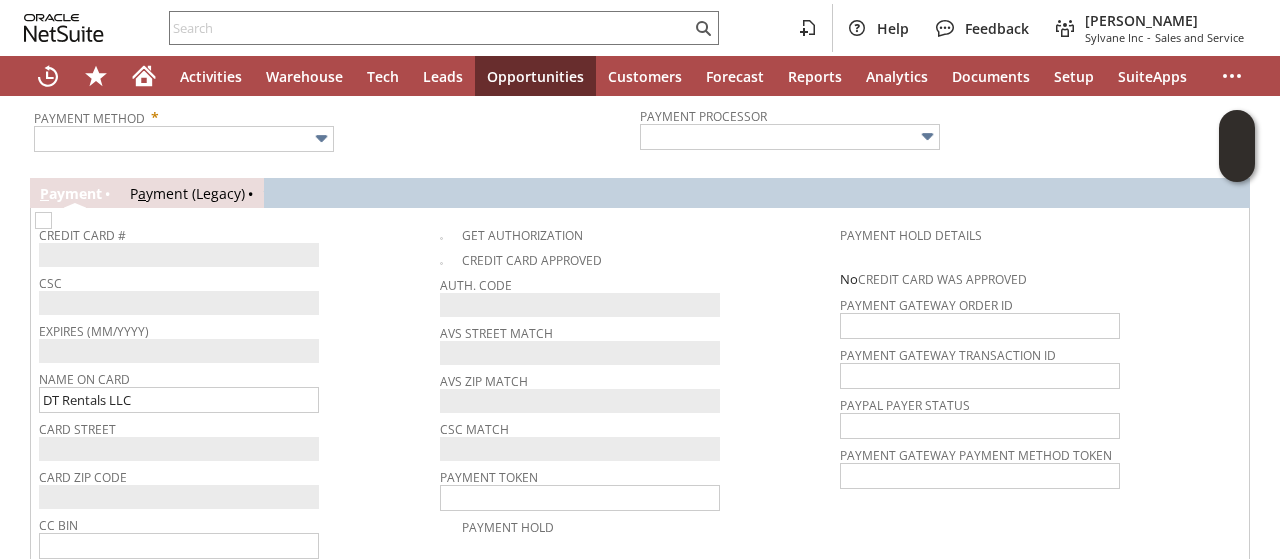 click on "Credit Card #
CSC
Expires (MM/YYYY)
Name On Card
DT Rentals LLC
Card Street
Card Zip Code
CC Bin
P/N Ref." at bounding box center [239, 413] 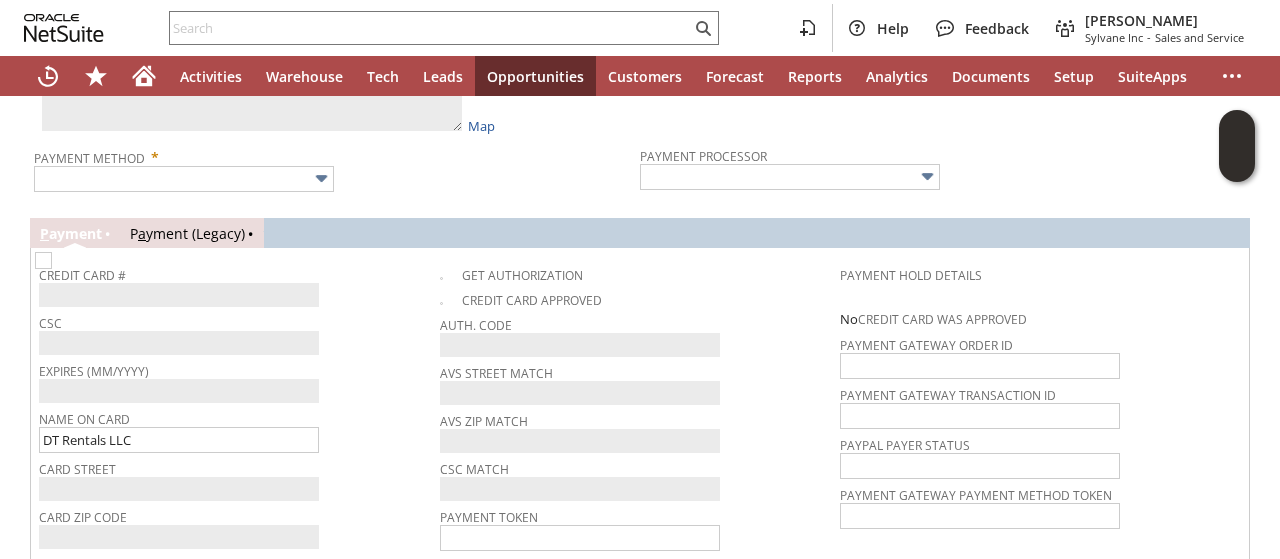 scroll, scrollTop: 1220, scrollLeft: 0, axis: vertical 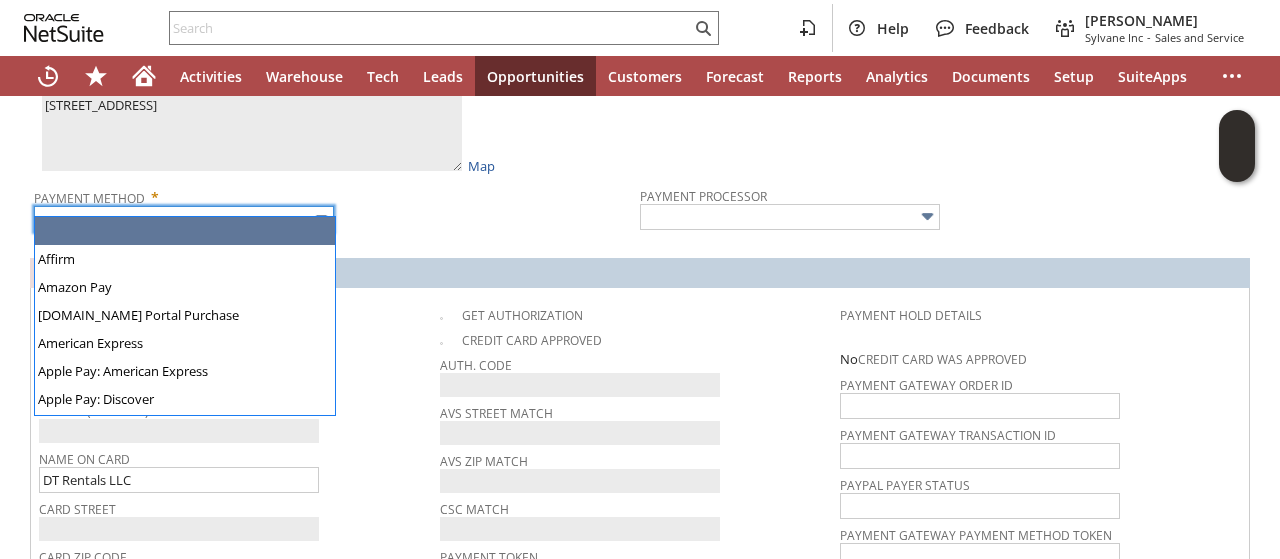 click at bounding box center (184, 219) 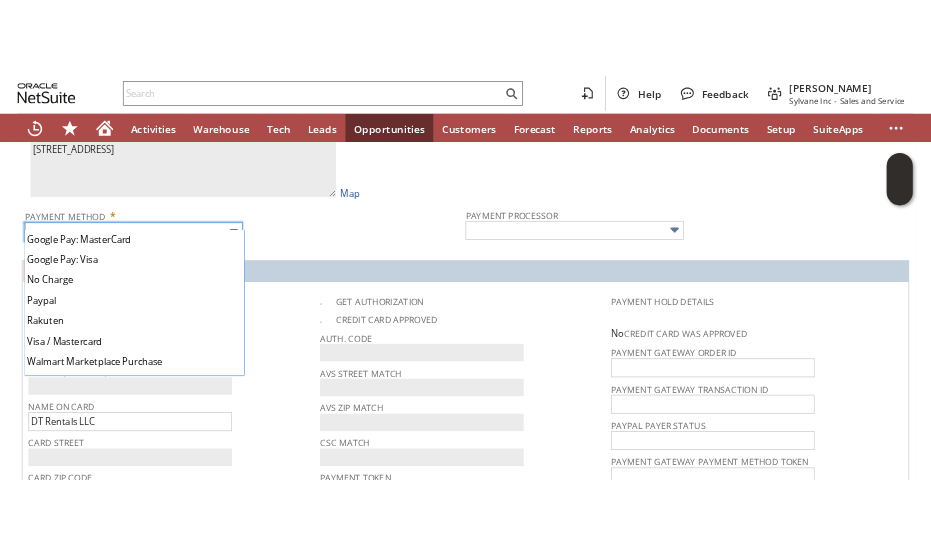 scroll, scrollTop: 558, scrollLeft: 0, axis: vertical 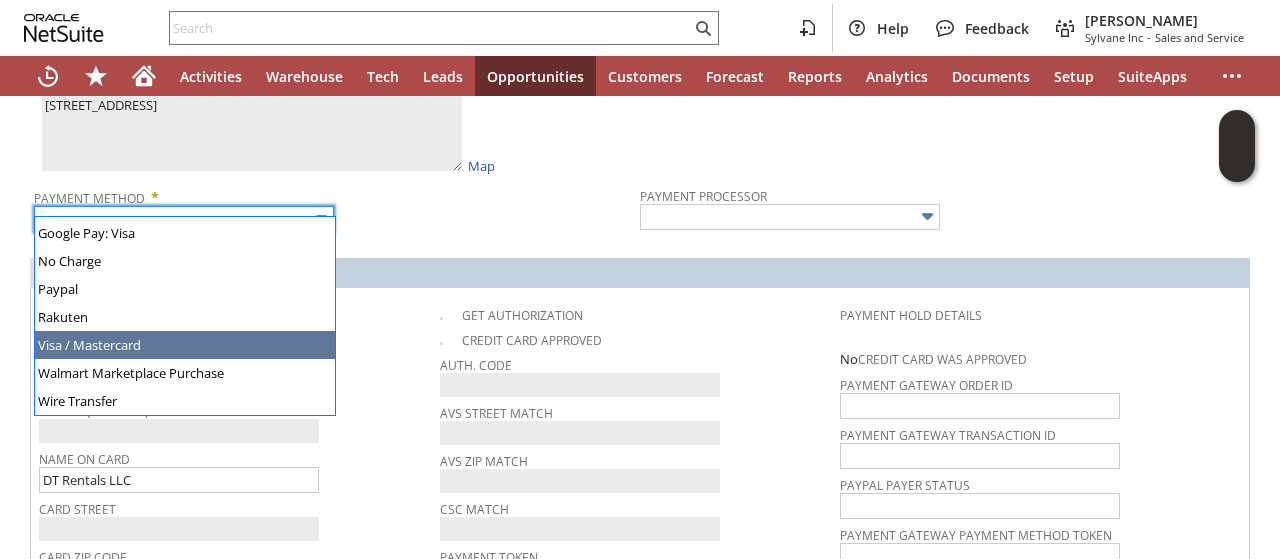 type on "Visa / Mastercard" 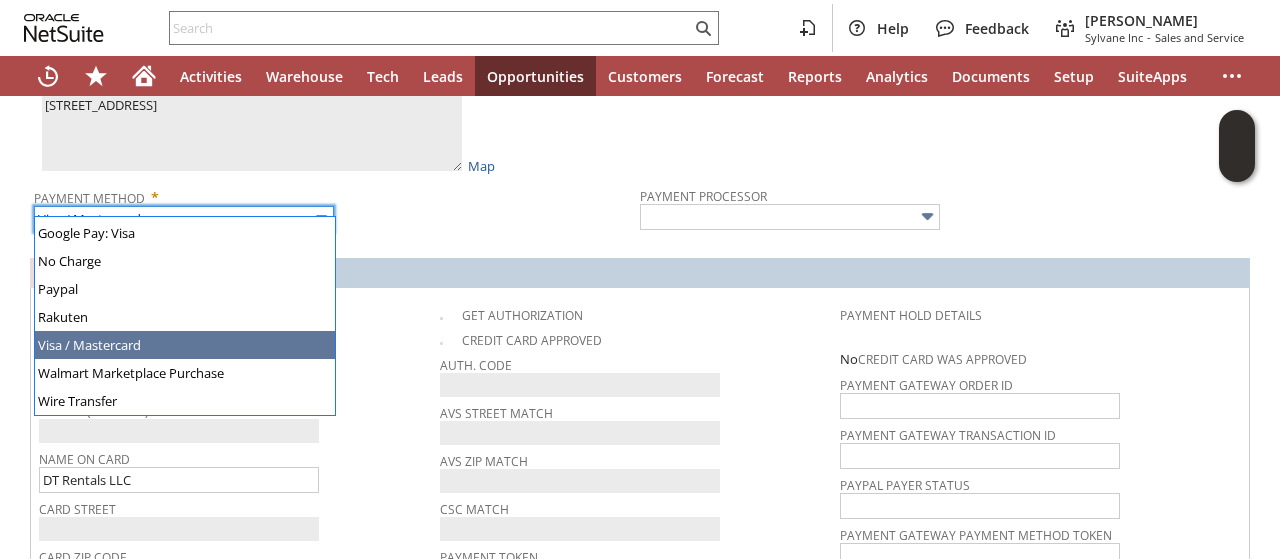 type on "Braintree" 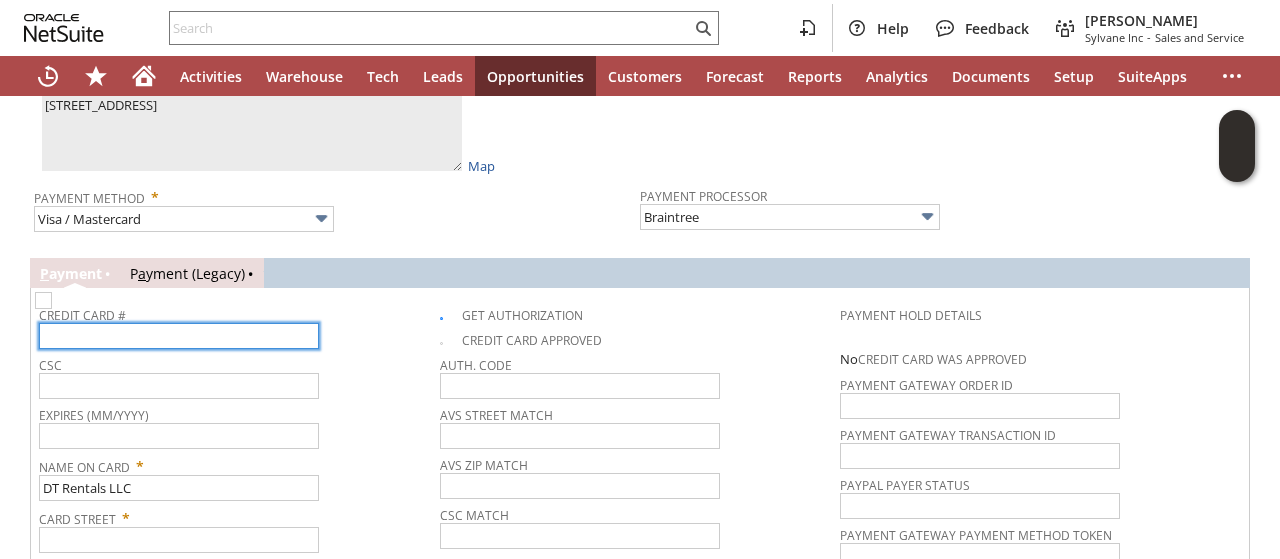 click at bounding box center [179, 336] 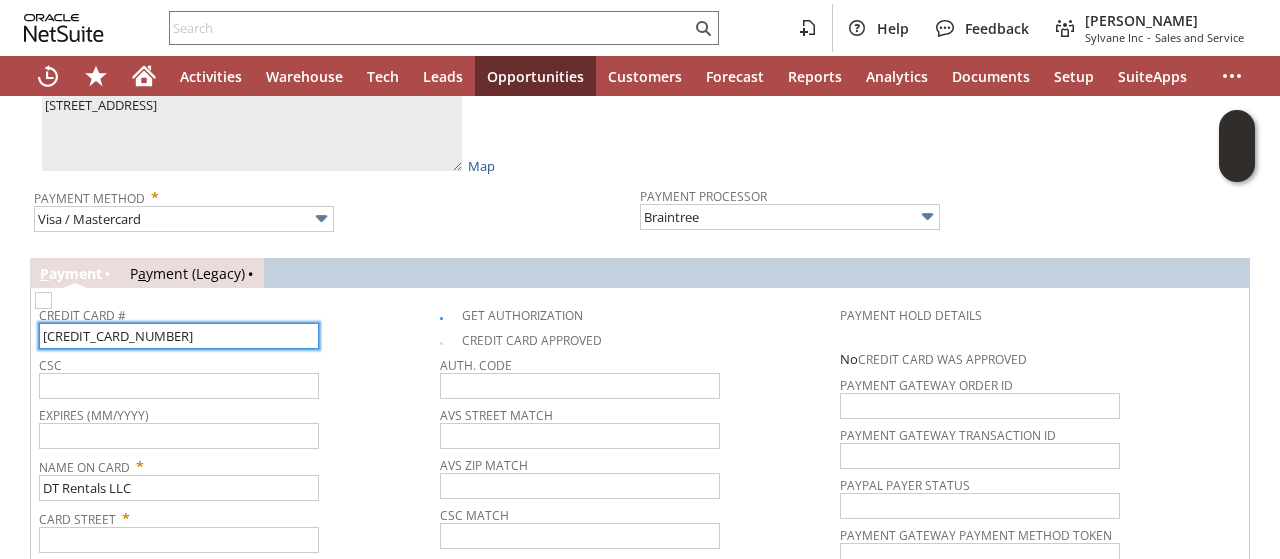 type on "5581750018230975" 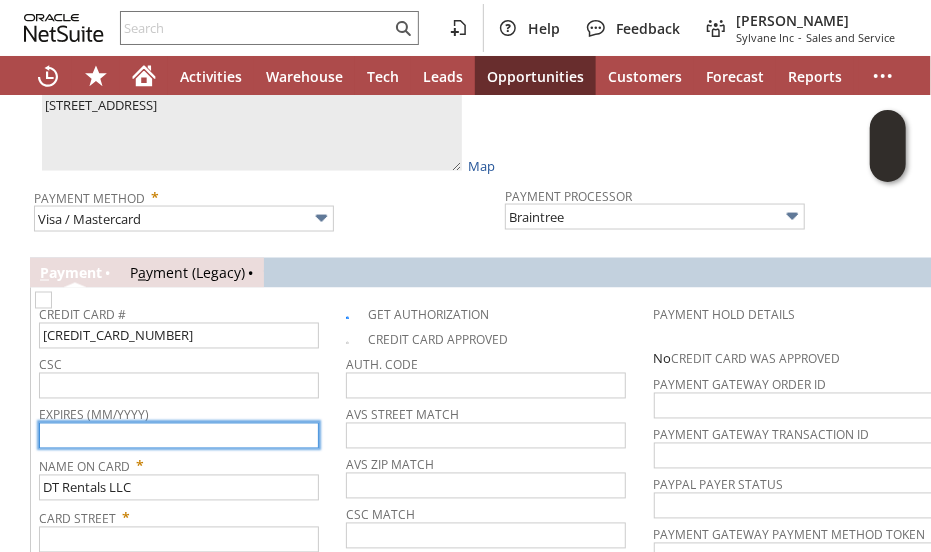 click at bounding box center [179, 436] 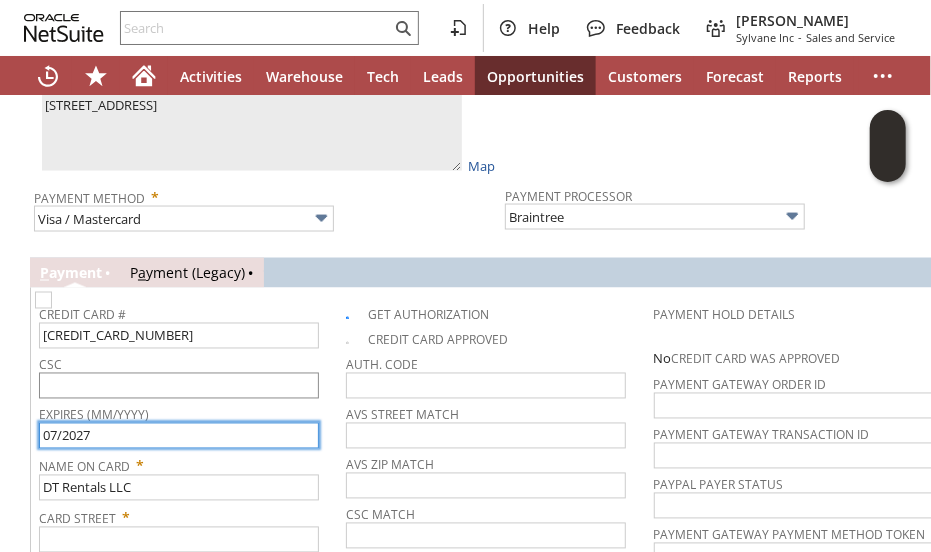 type on "07/2027" 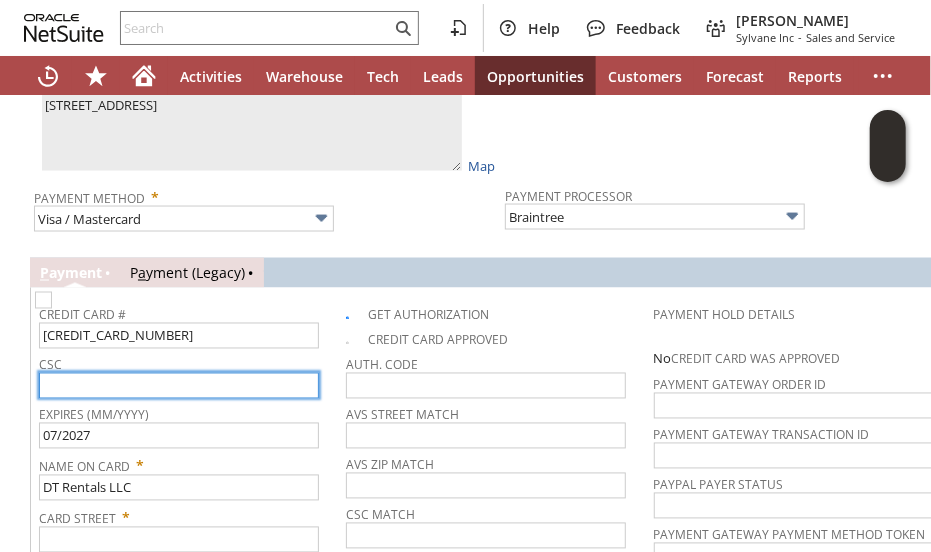 click at bounding box center [179, 386] 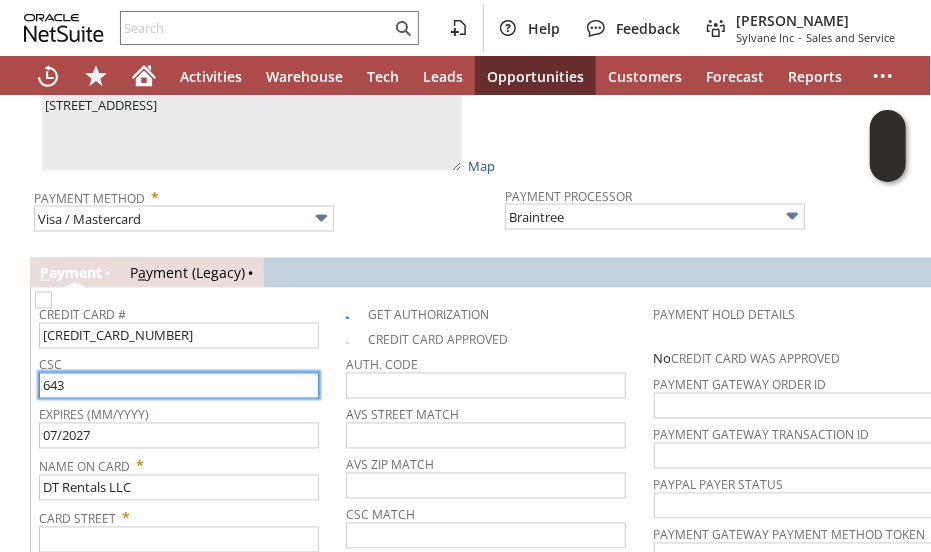type on "643" 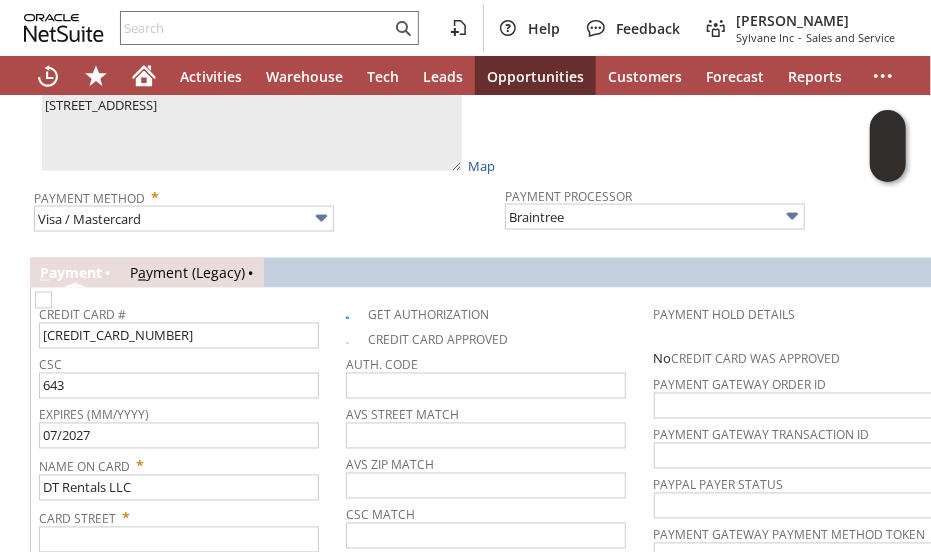 click on "Sales Order
List
Search
More
Add To Shortcuts
Go
Save
Save
Save & Fulfill
Save & New
Save & Print" at bounding box center (500, -168) 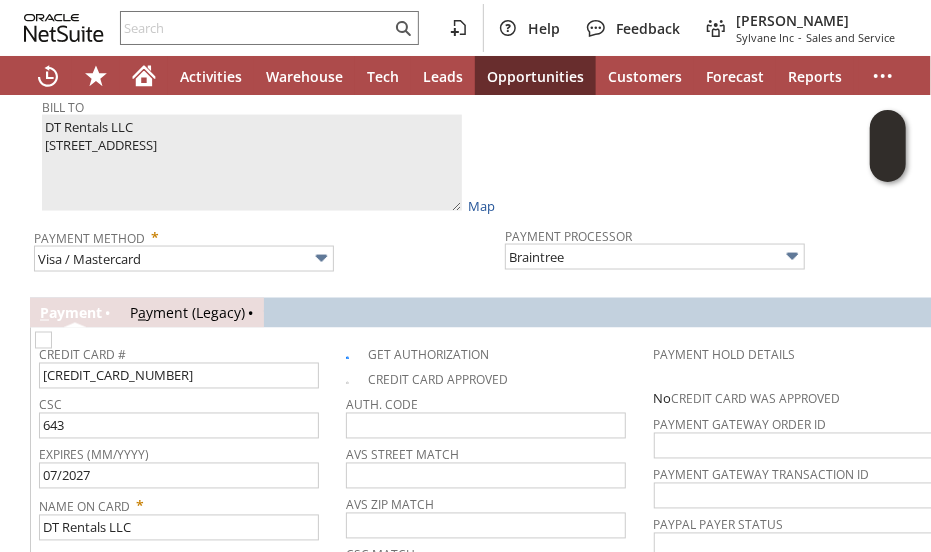 scroll, scrollTop: 1140, scrollLeft: 0, axis: vertical 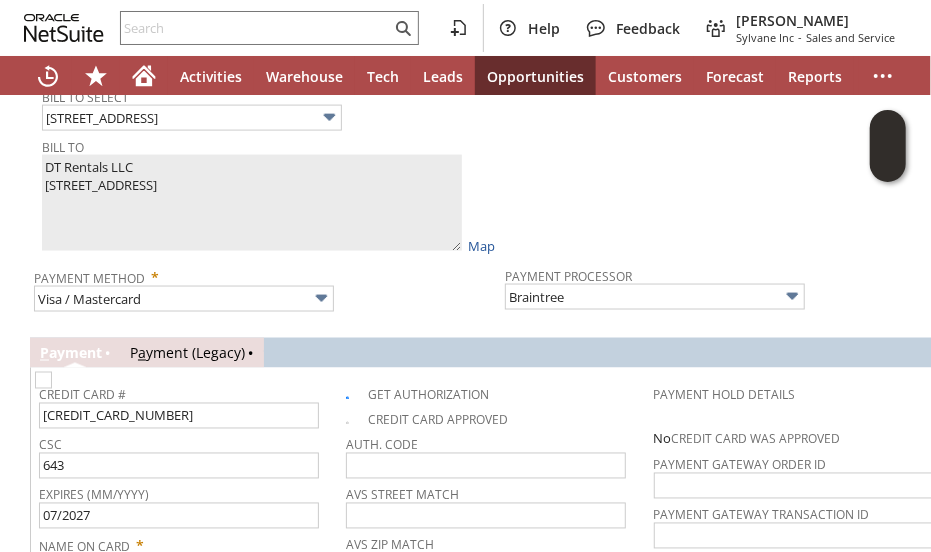 click on "Bill To Select
5437 Williamsburg mountian road
Bill To
DT Rentals LLC
5437 Williamsburg mountian road
Huntingdon PA 16652
United States
Map" at bounding box center (269, 167) 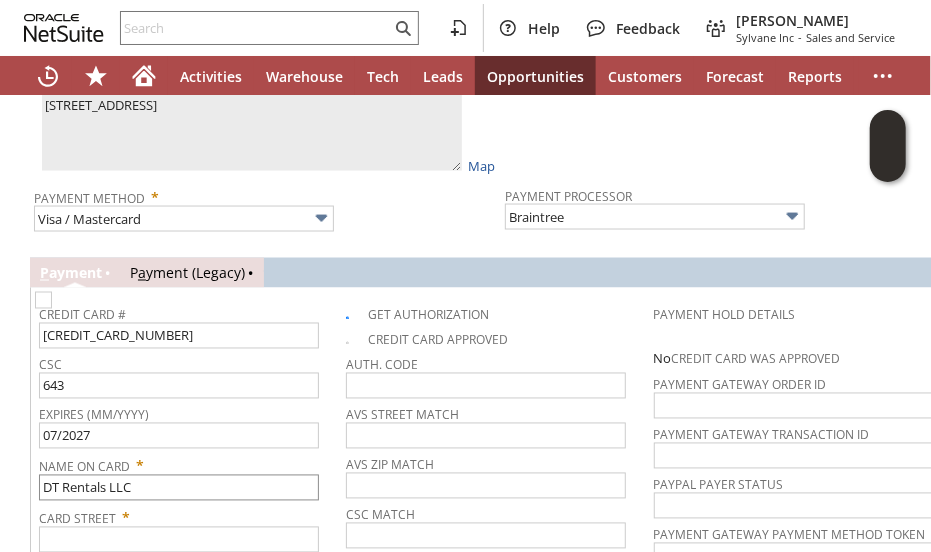 scroll, scrollTop: 1260, scrollLeft: 0, axis: vertical 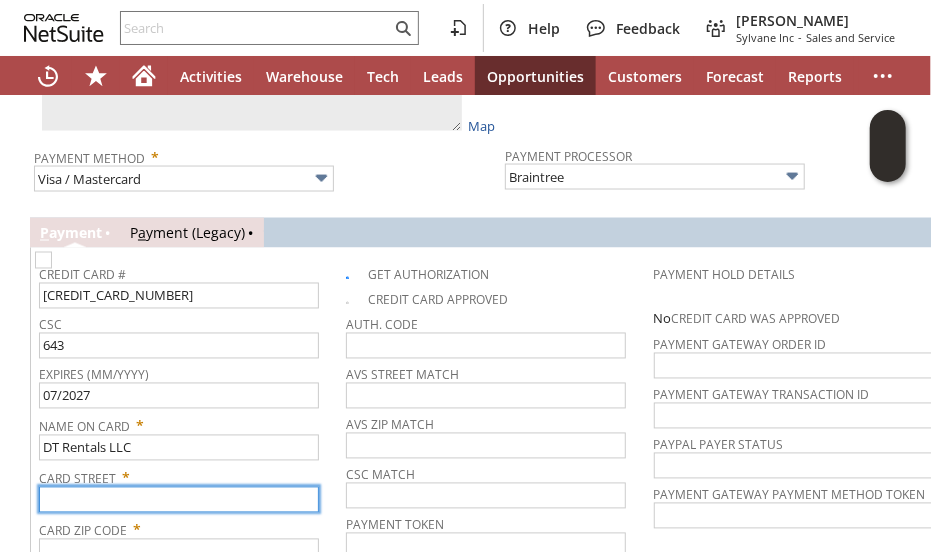 click at bounding box center [179, 500] 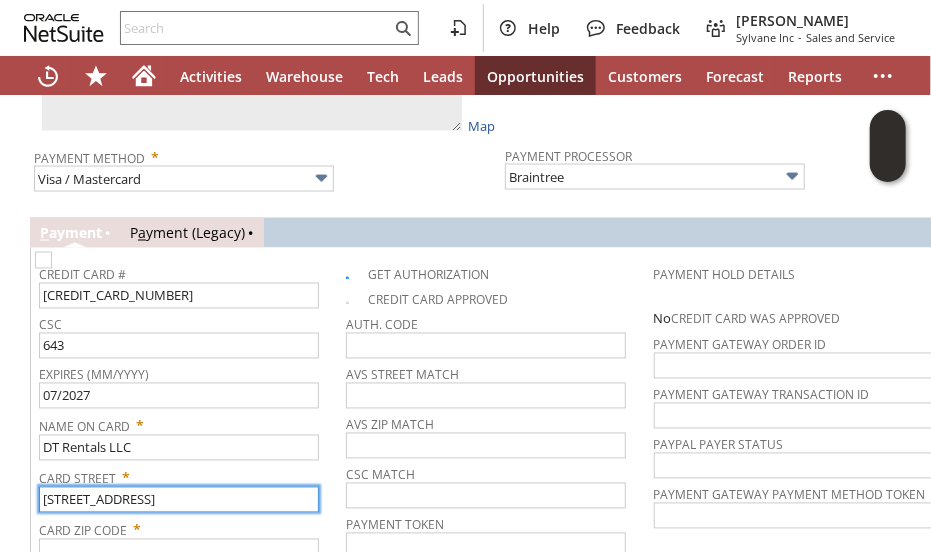 type on "5437 Williamsburg mountian road" 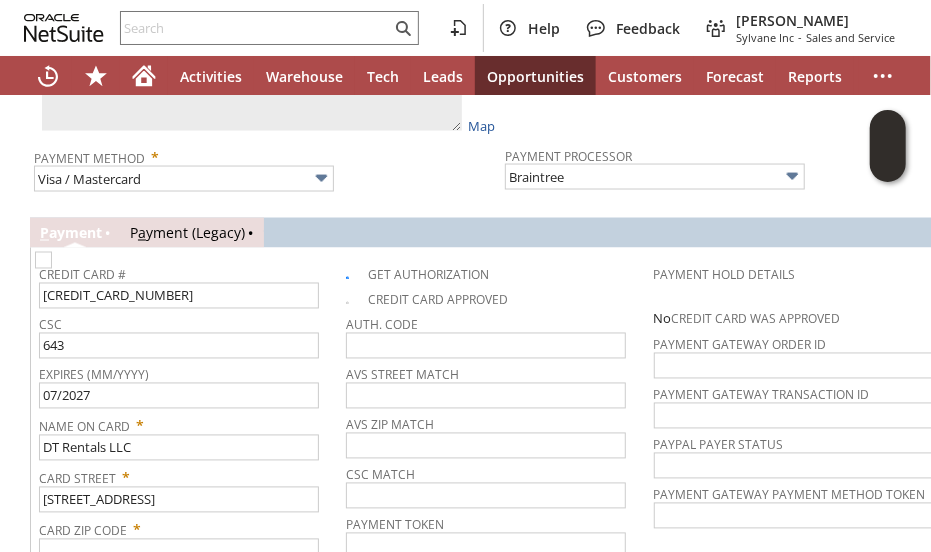 click on "Billing Address
Bill To Select
5437 Williamsburg mountian road
Bill To
DT Rentals LLC
5437 Williamsburg mountian road
Huntingdon PA 16652
United States
Map
Payment Method
*
Visa / Mastercard
Payment Processor
Braintree
P ayment     P a yment (Legacy)
Credit Card #
5581750018230975
CSC
643
Expires (MM/YYYY)
07/2027
Name On Card
*
DT Rentals LLC
Card Street
*
5437 Williamsburg mountian road" at bounding box center [500, 302] 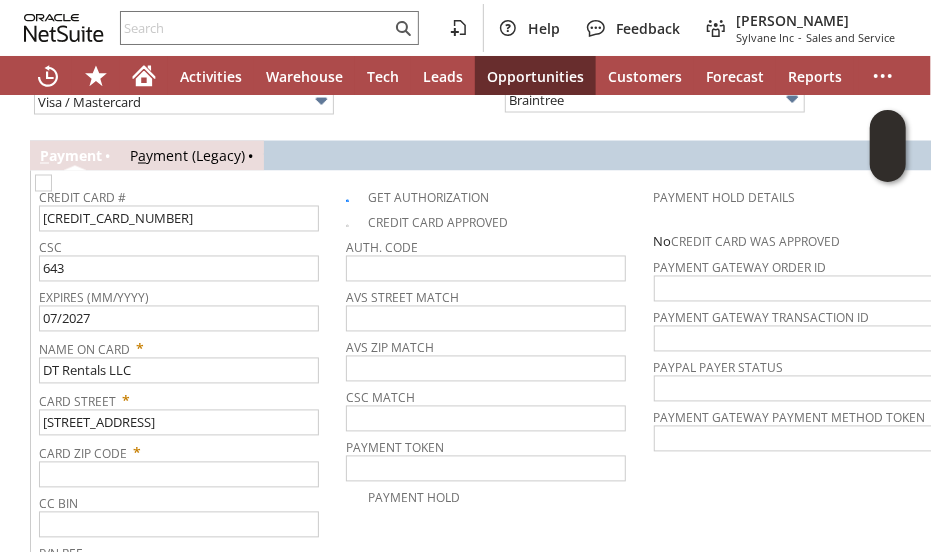 scroll, scrollTop: 1380, scrollLeft: 0, axis: vertical 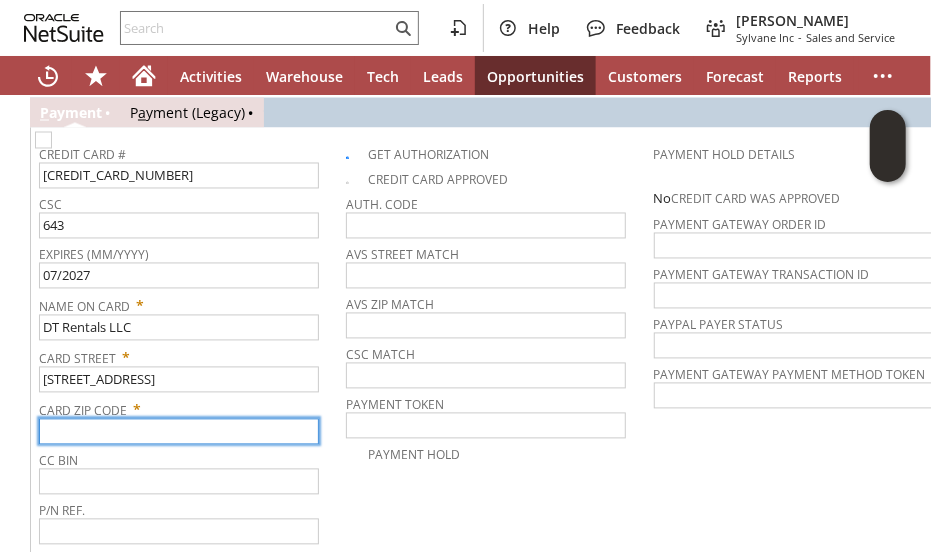 click at bounding box center [179, 432] 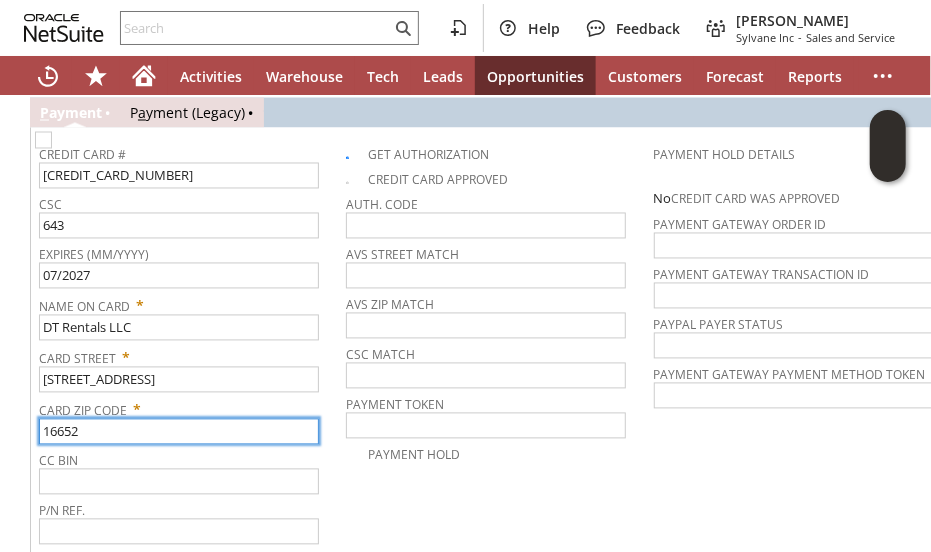 type on "16652" 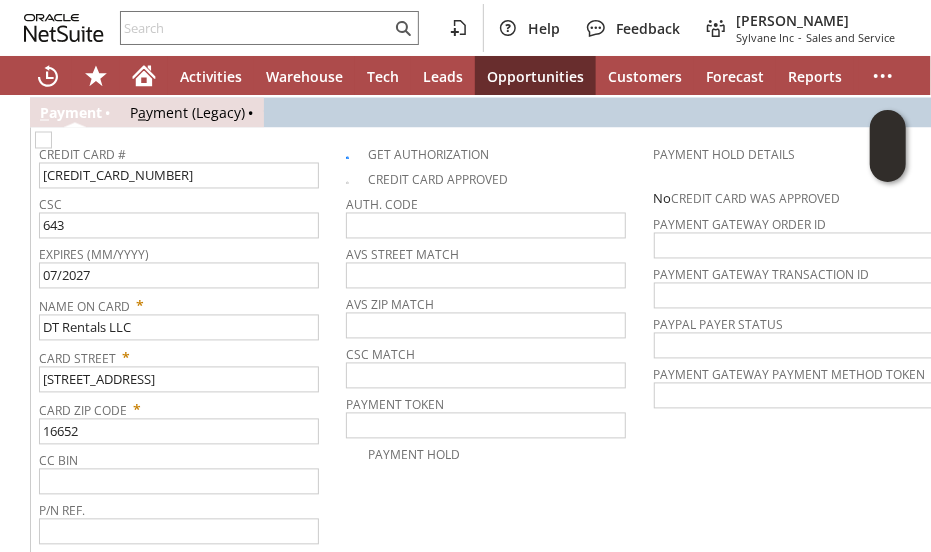click on "Sales Order
List
Search
More
Add To Shortcuts
Go
Save
Save
Save & Fulfill
Save & New
Save & Print" at bounding box center (500, -328) 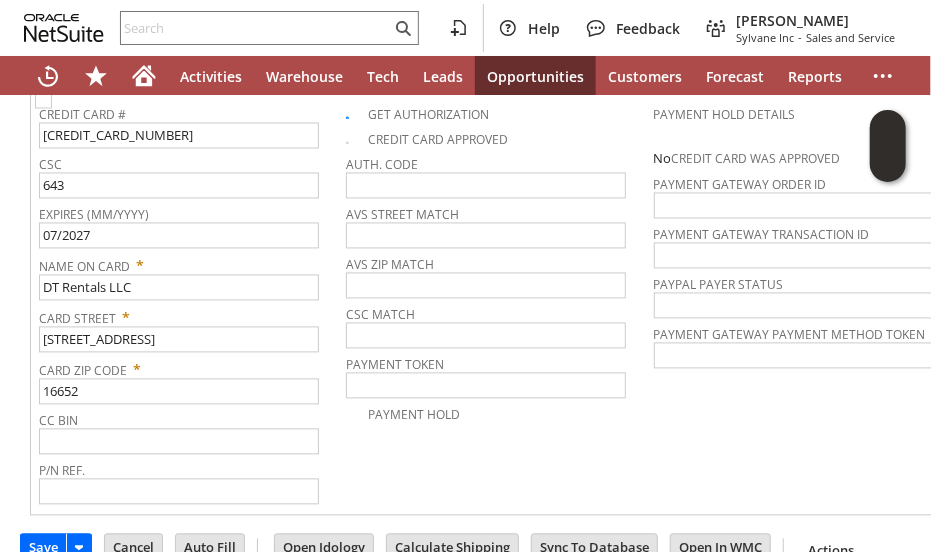 scroll, scrollTop: 1451, scrollLeft: 0, axis: vertical 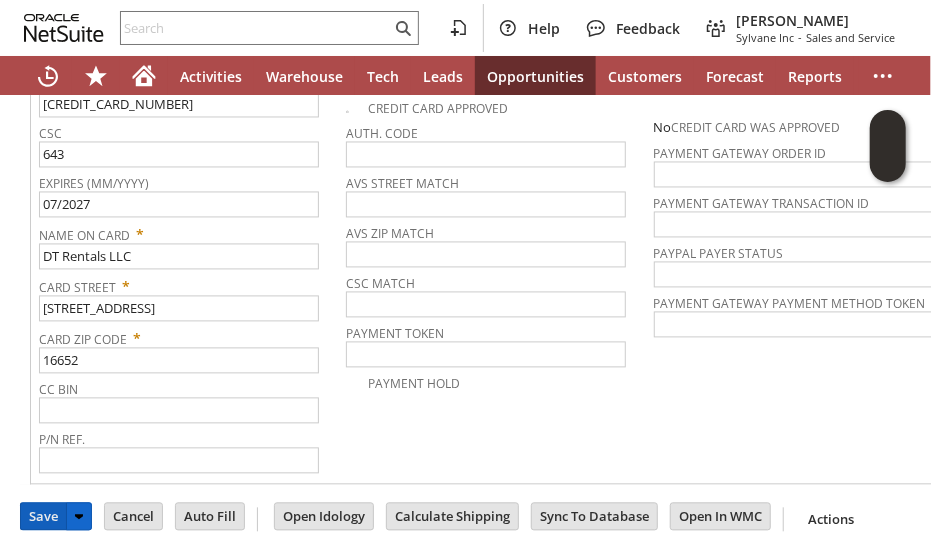 click on "Save" at bounding box center [43, 517] 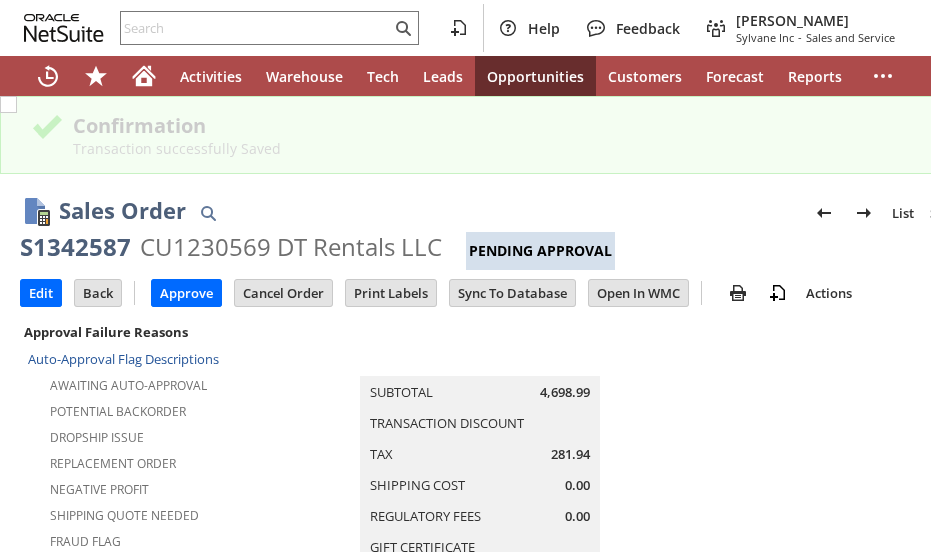 scroll, scrollTop: 0, scrollLeft: 0, axis: both 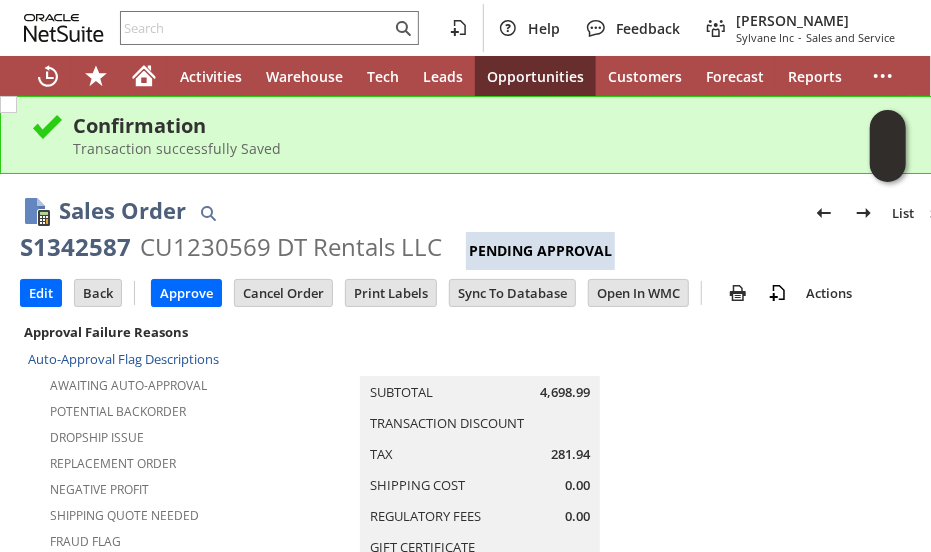 click on "Negative Profit" at bounding box center [184, 487] 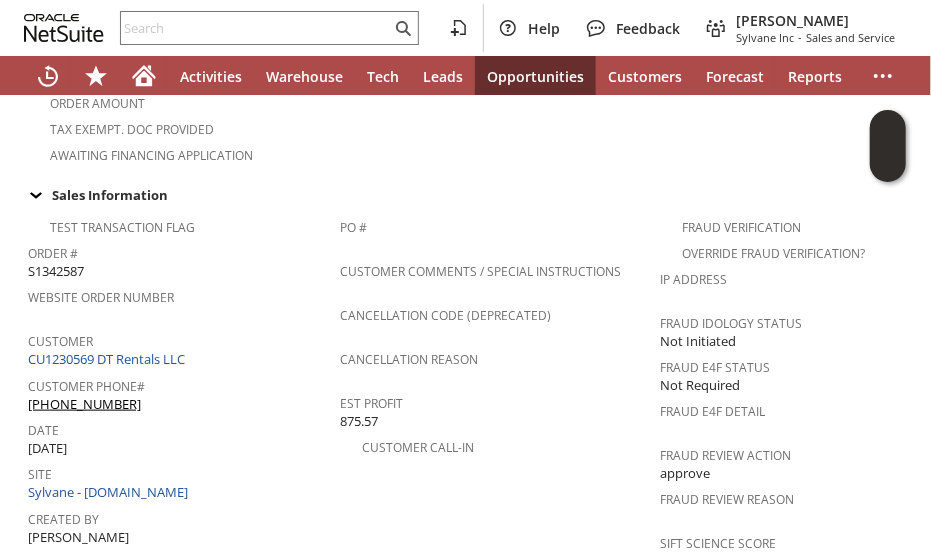 scroll, scrollTop: 800, scrollLeft: 0, axis: vertical 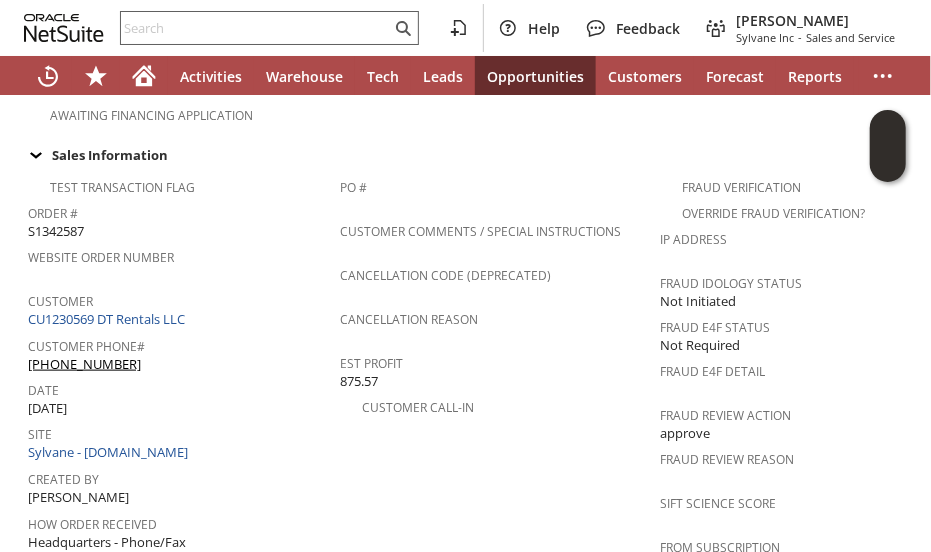 click at bounding box center (256, 28) 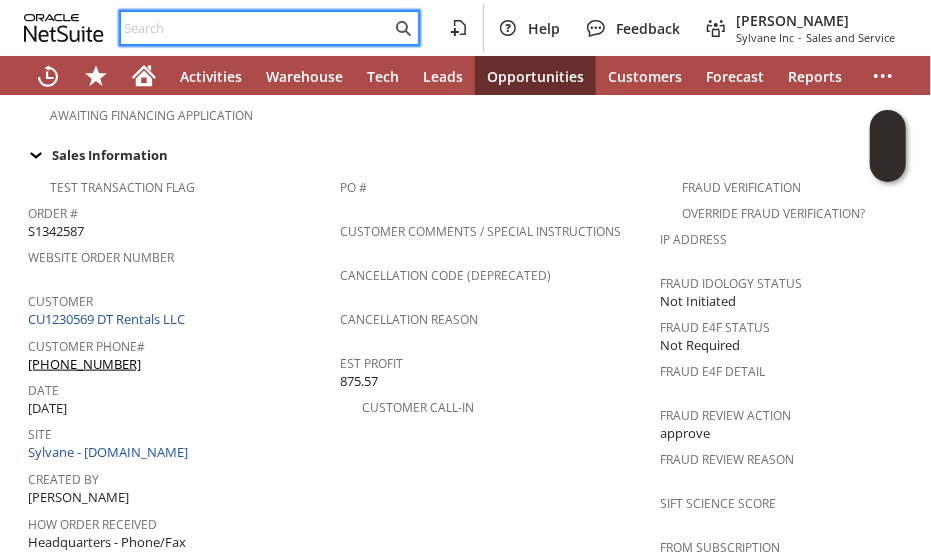 paste on "4438641679" 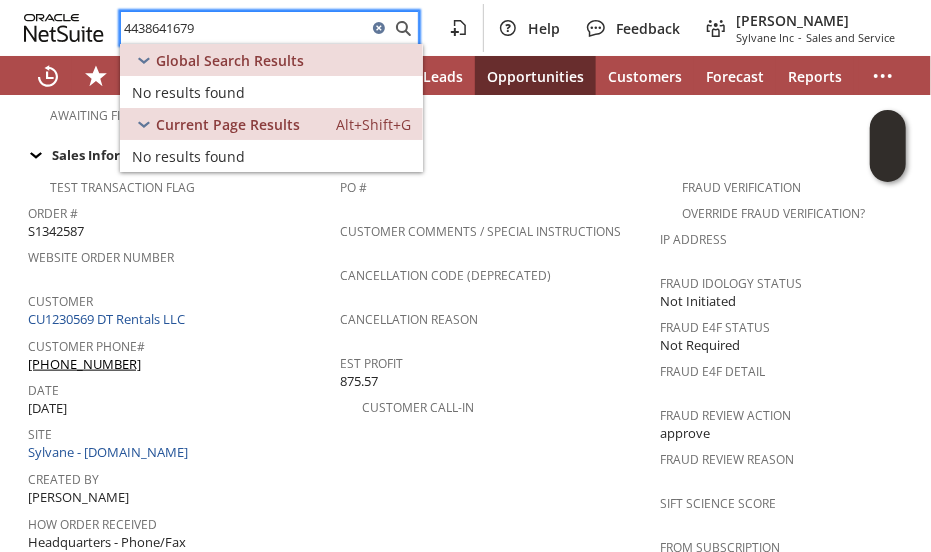 type on "4438641679" 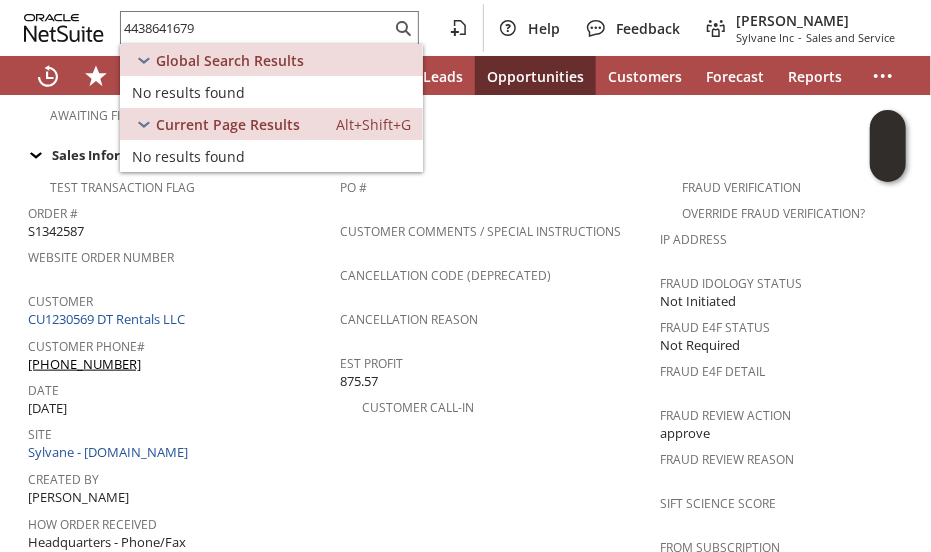 click on "Website Order Number" at bounding box center [179, 264] 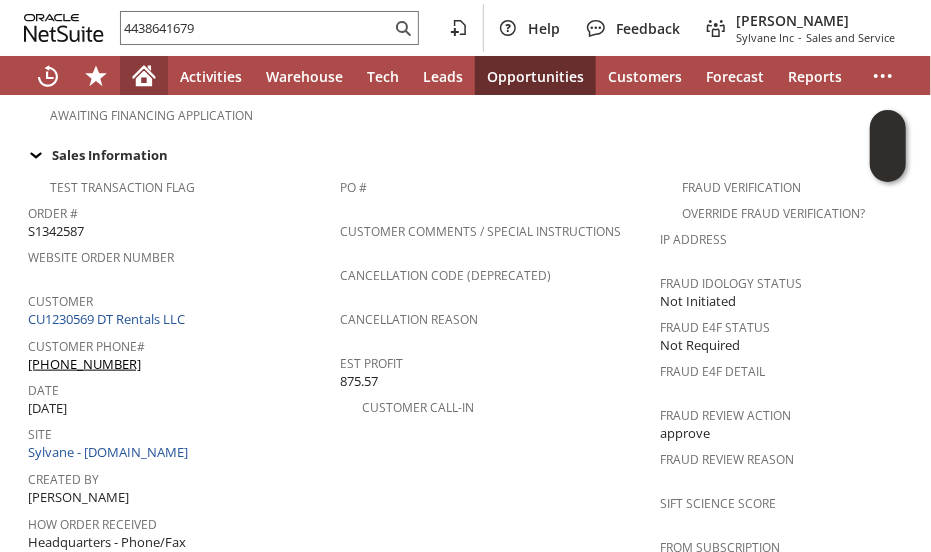 click 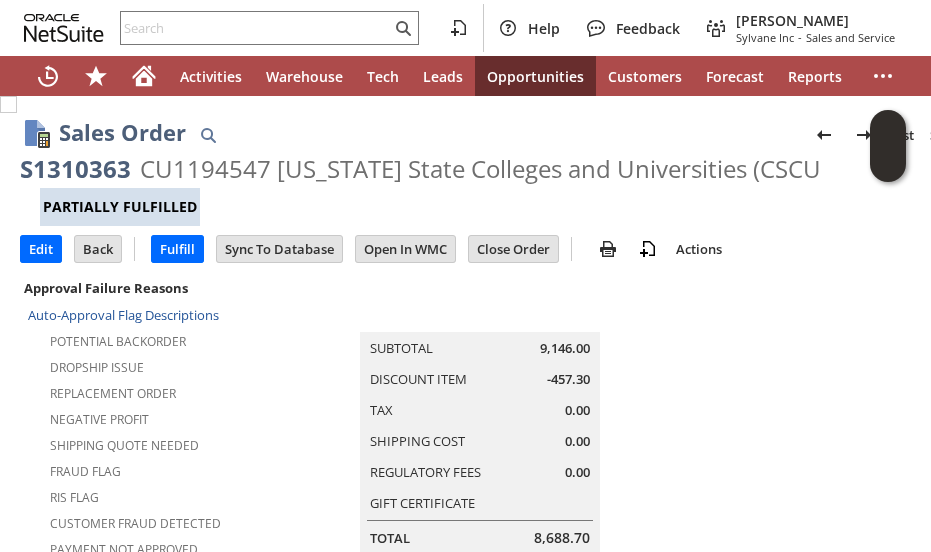 scroll, scrollTop: 0, scrollLeft: 0, axis: both 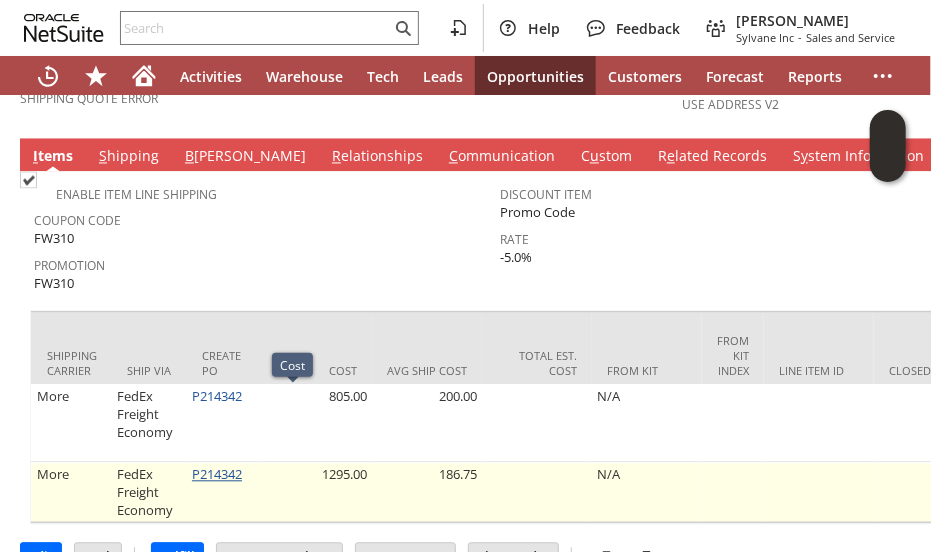 click on "P214342" at bounding box center (217, 474) 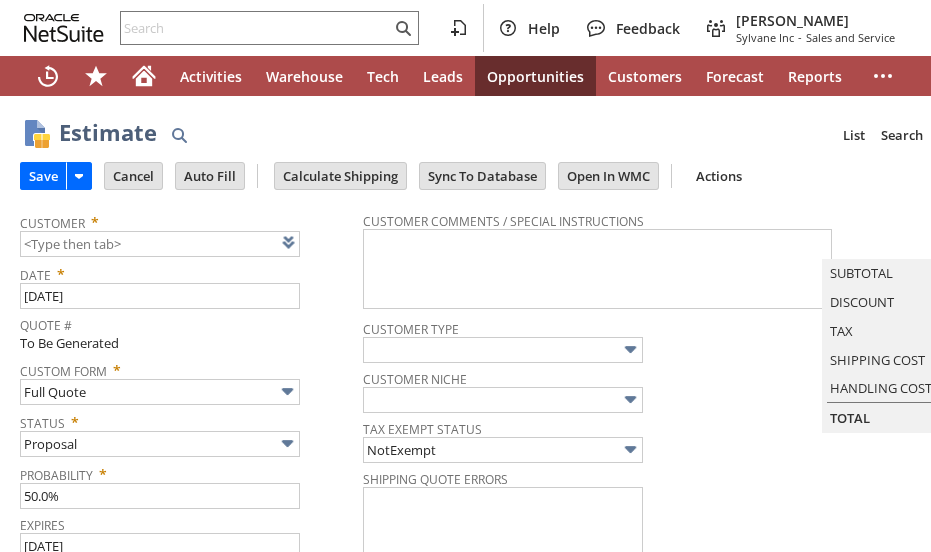 scroll, scrollTop: 0, scrollLeft: 0, axis: both 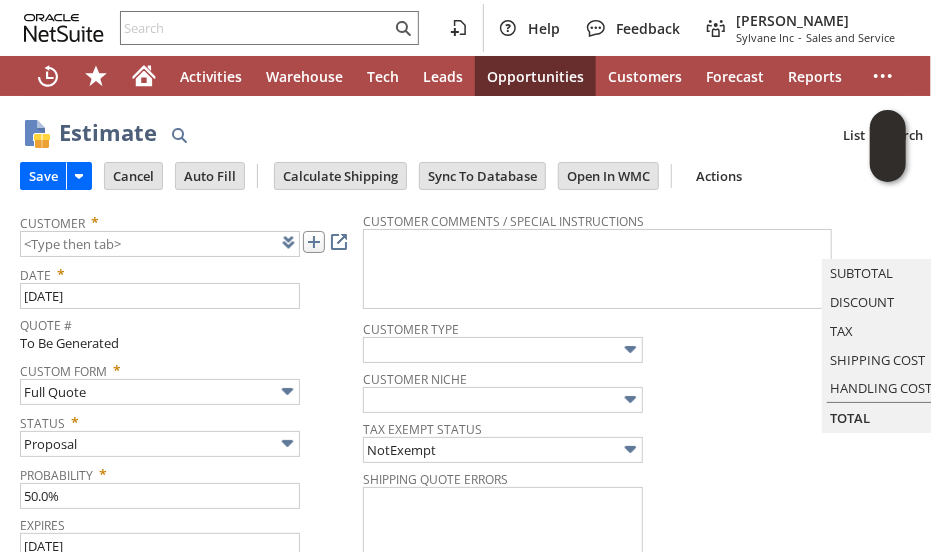 click at bounding box center [314, 242] 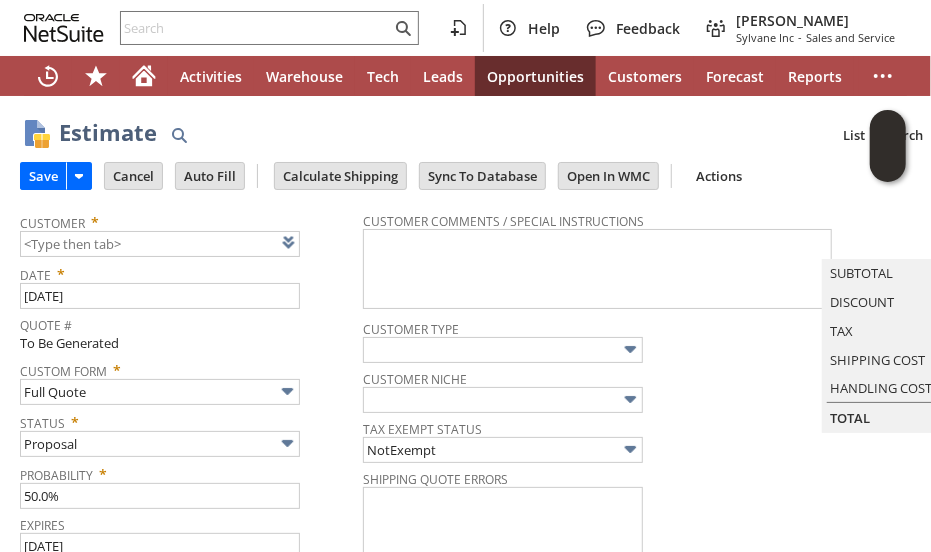 drag, startPoint x: 696, startPoint y: 369, endPoint x: 500, endPoint y: 132, distance: 307.54675 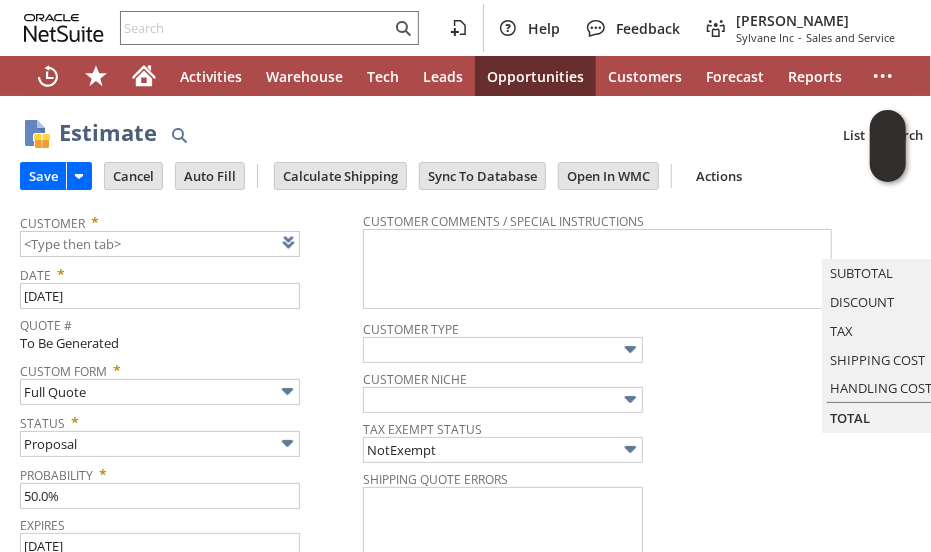 type on "CU1230585 Civic Works Inc" 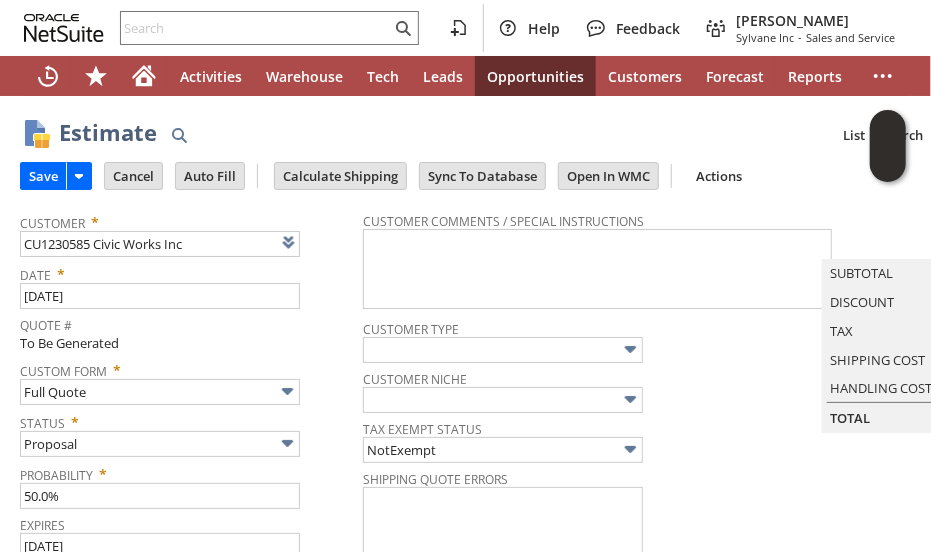 click on "Quote #
To Be Generated" at bounding box center (186, 332) 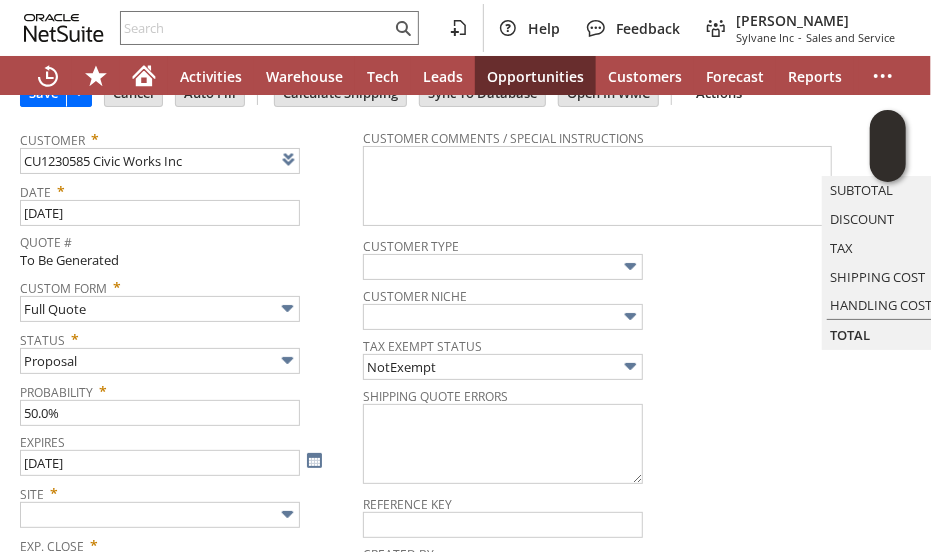 scroll, scrollTop: 200, scrollLeft: 0, axis: vertical 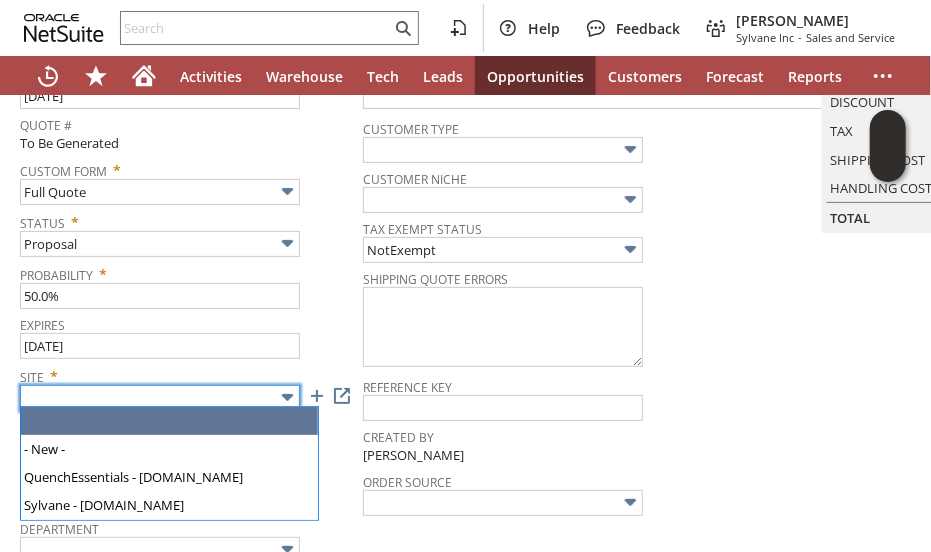 click at bounding box center (160, 398) 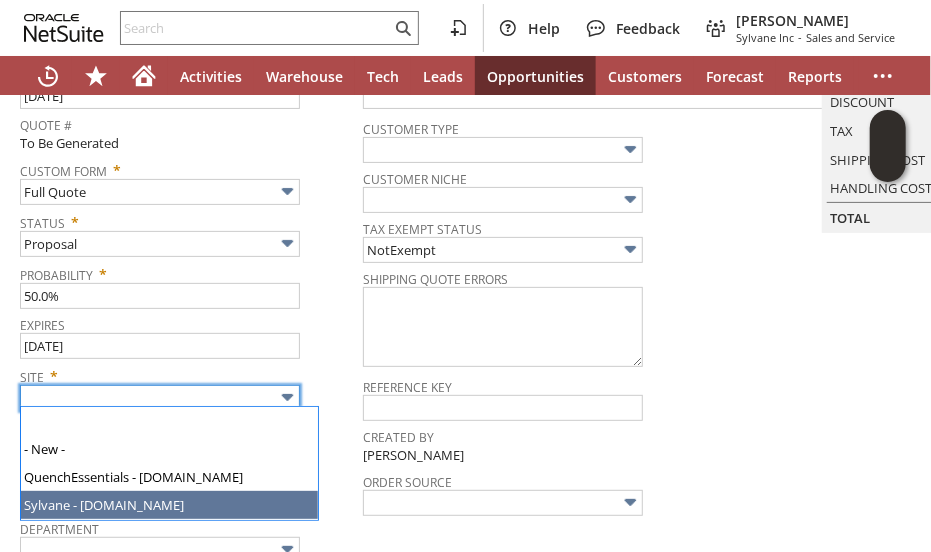 type on "Sylvane - [DOMAIN_NAME]" 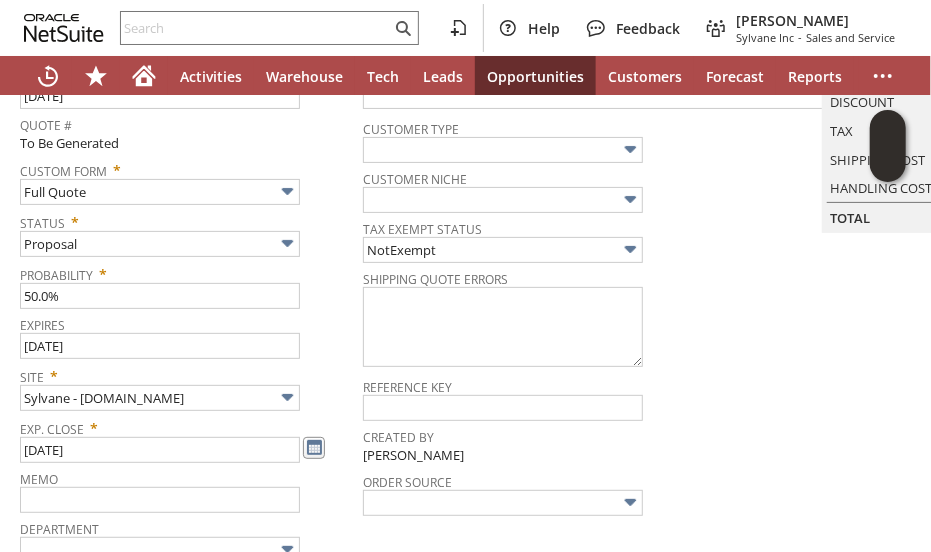 click at bounding box center [314, 448] 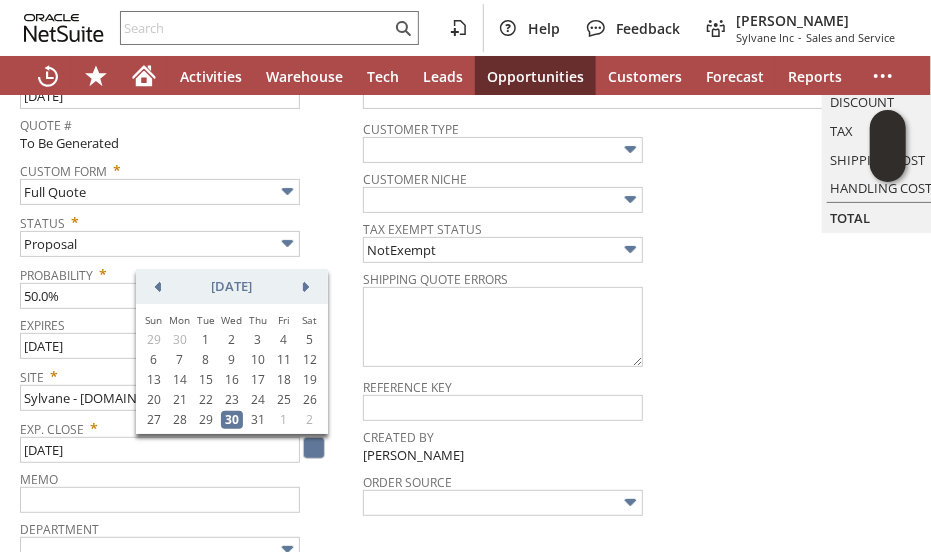 click on "Probability
*
50.0%" at bounding box center [186, 284] 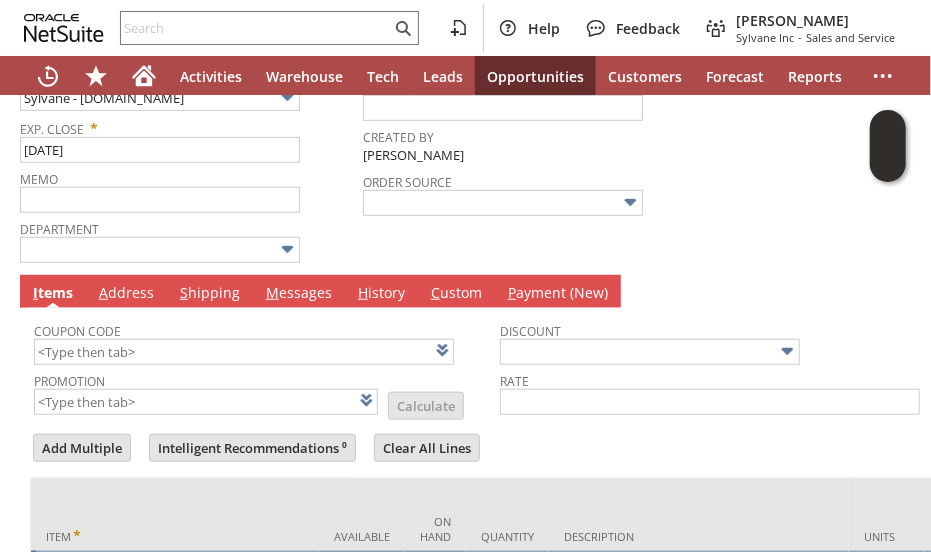 scroll, scrollTop: 664, scrollLeft: 0, axis: vertical 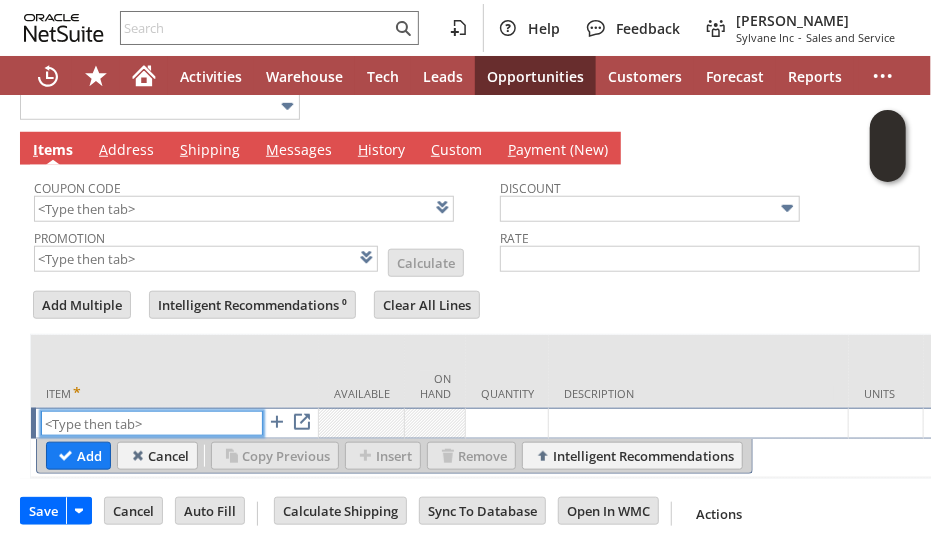 click at bounding box center (152, 423) 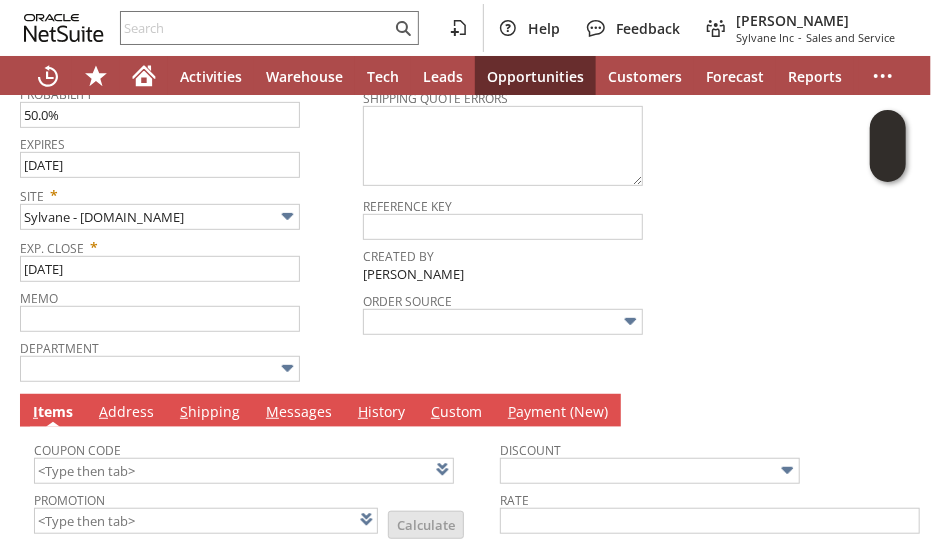 scroll, scrollTop: 664, scrollLeft: 0, axis: vertical 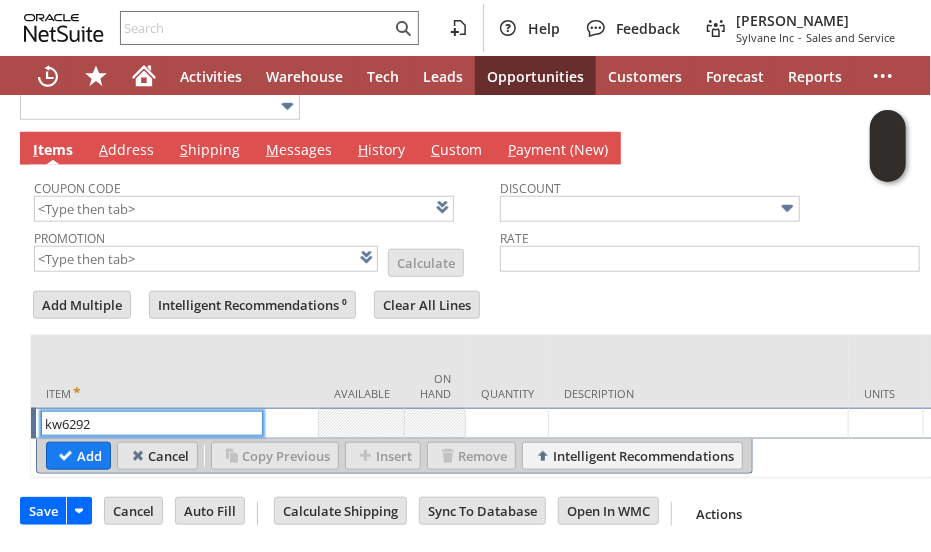 type on "kw6292" 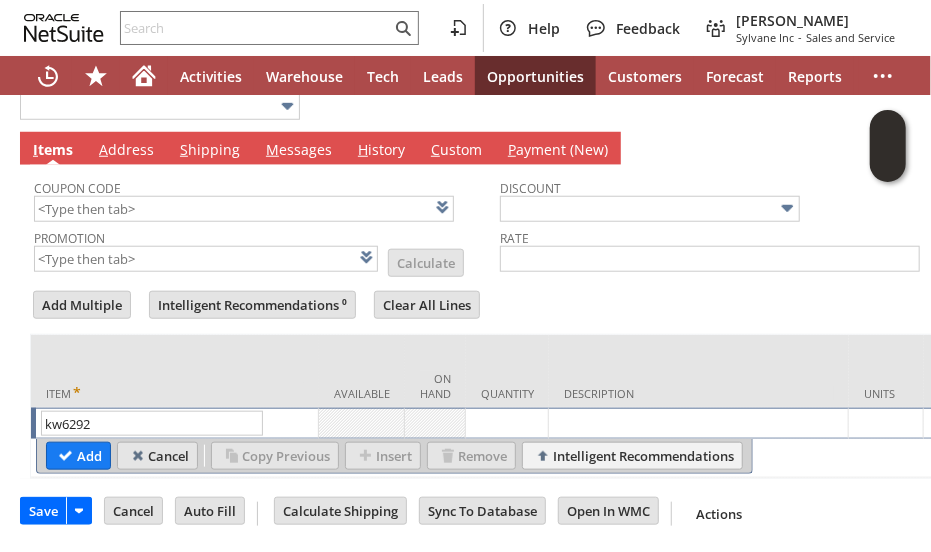 click on "Cancel" at bounding box center (157, 456) 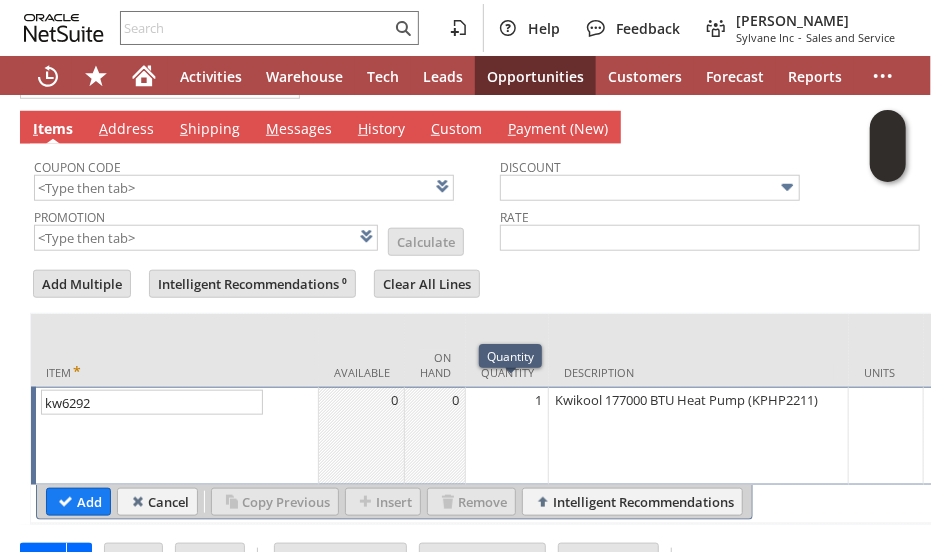 click on "1" at bounding box center [507, 436] 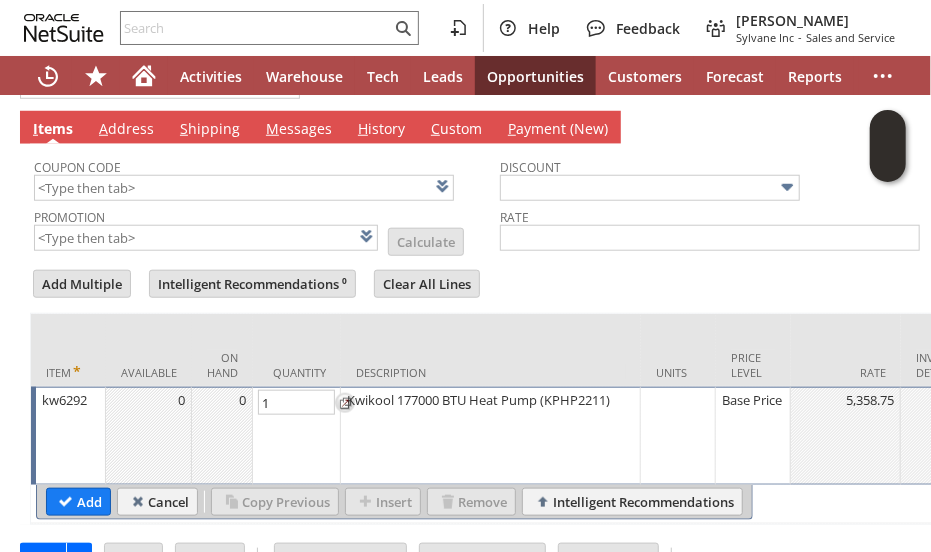 type on "3" 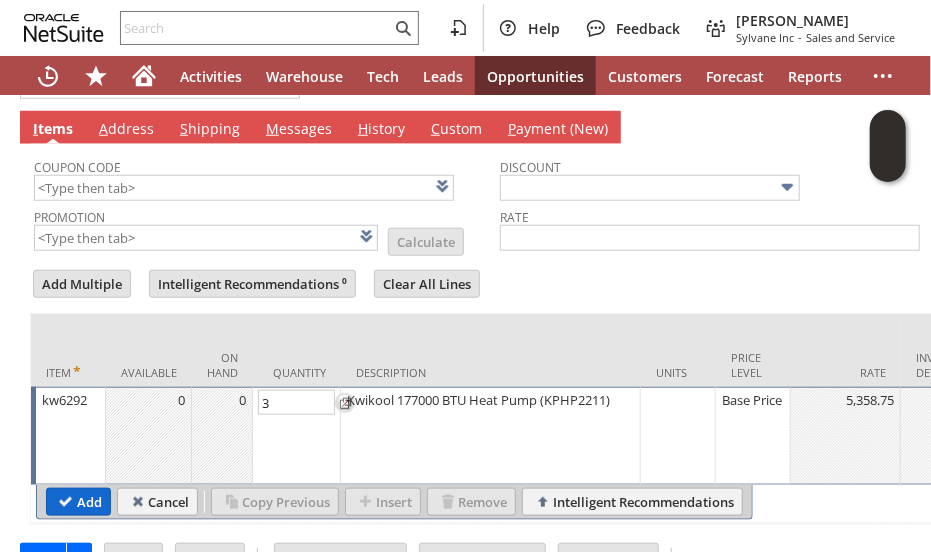 click on "Add" at bounding box center (78, 502) 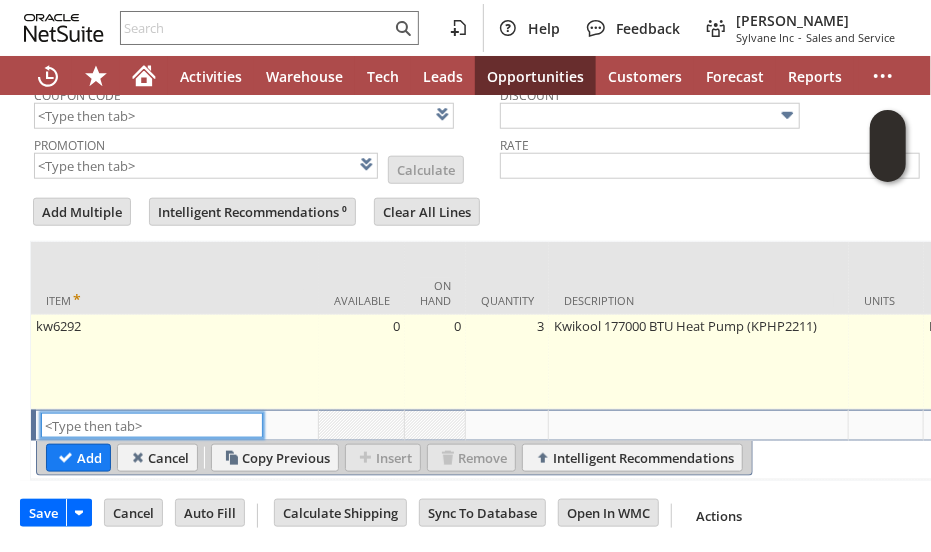 scroll, scrollTop: 758, scrollLeft: 0, axis: vertical 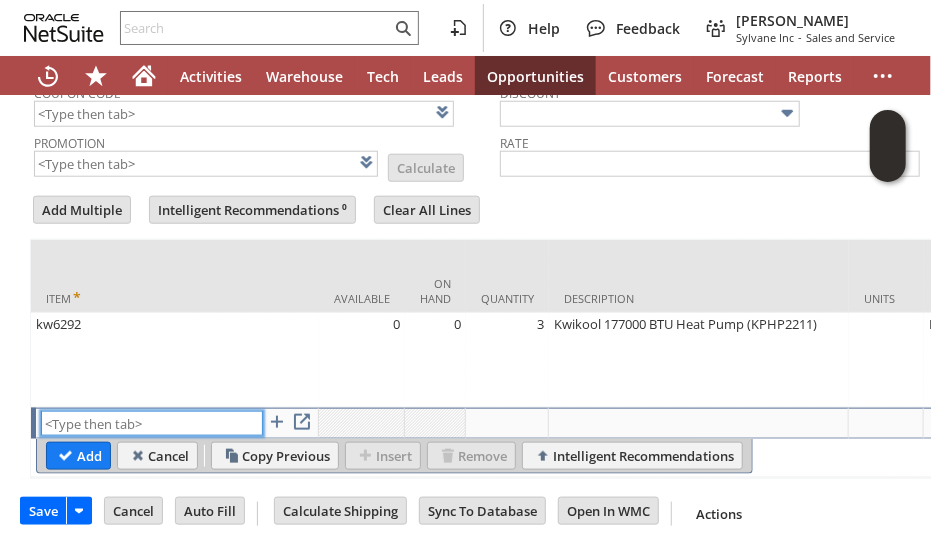 click at bounding box center (152, 423) 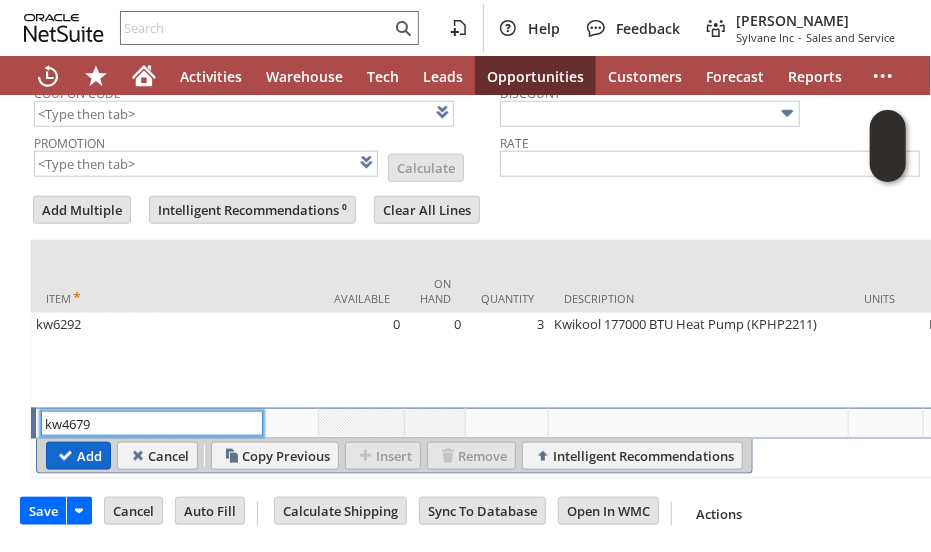 type on "kw4679" 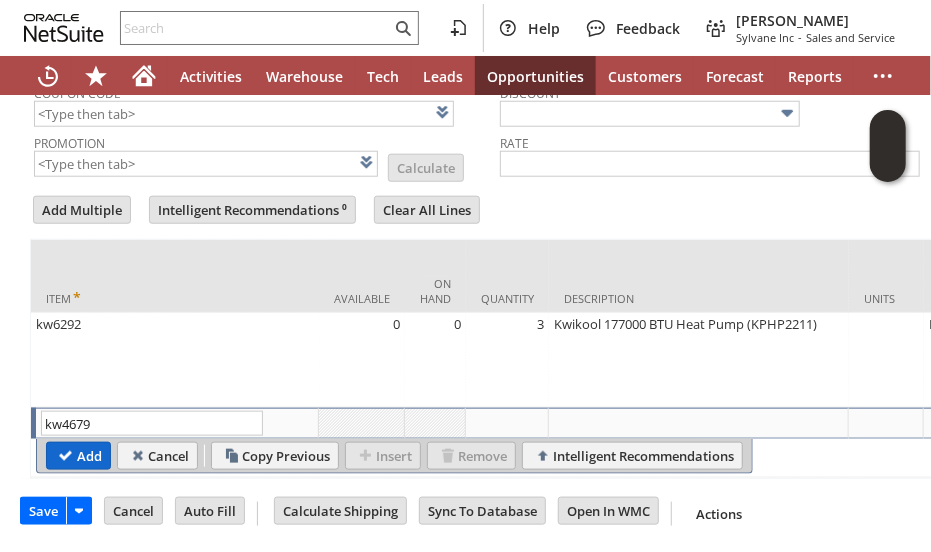 click on "Add" at bounding box center [78, 456] 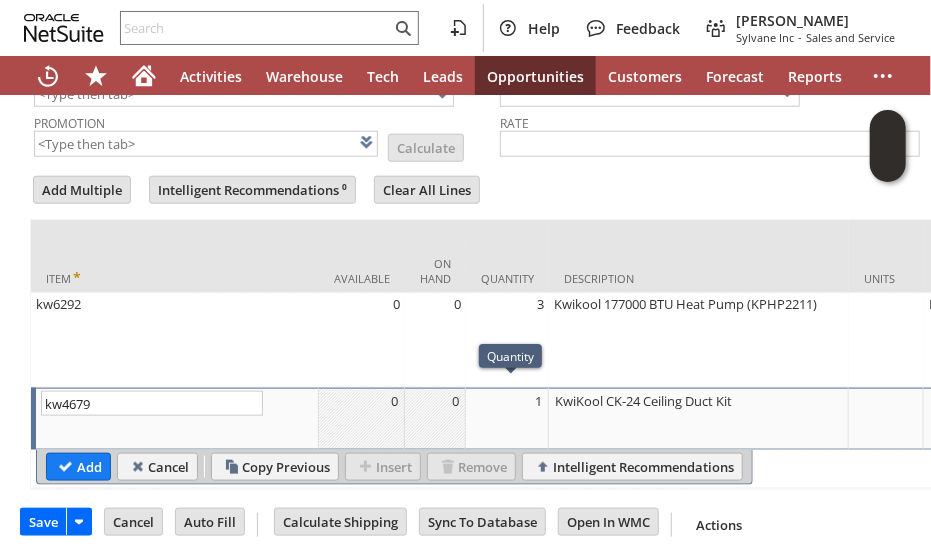 click on "1" at bounding box center (507, 419) 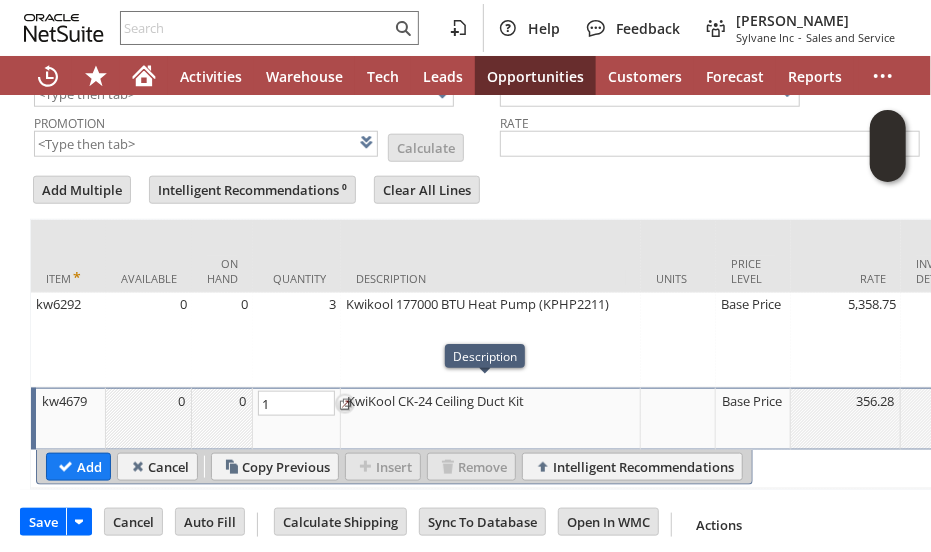 type on "3" 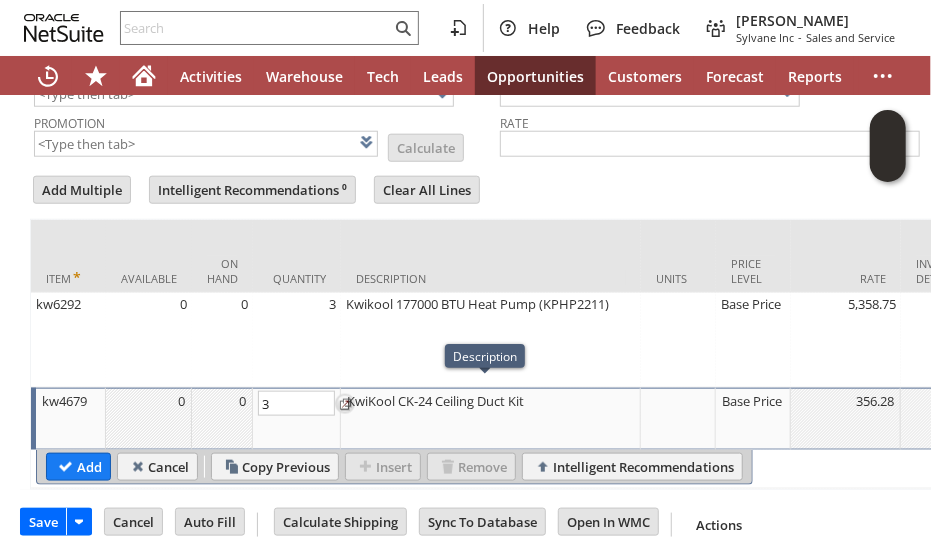 click on "Add" at bounding box center (78, 467) 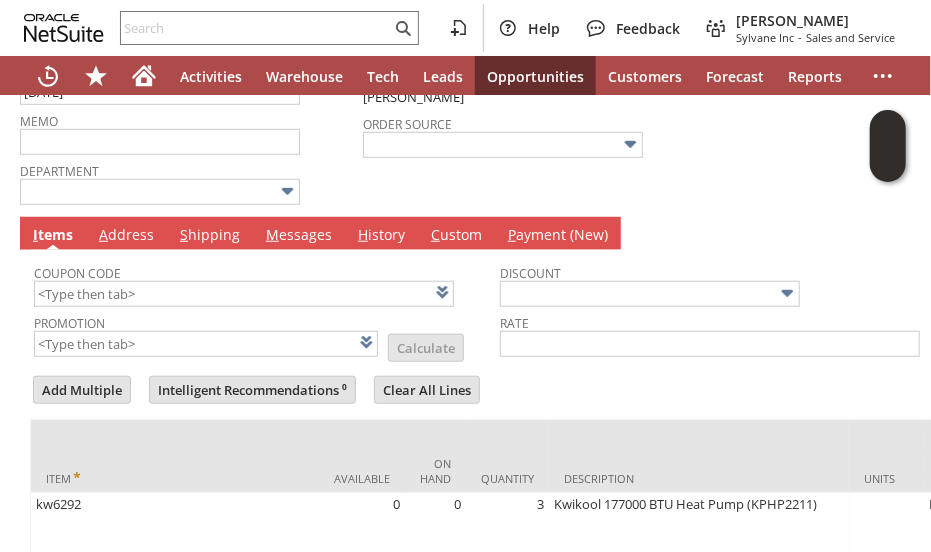 click on "A ddress" at bounding box center (126, 236) 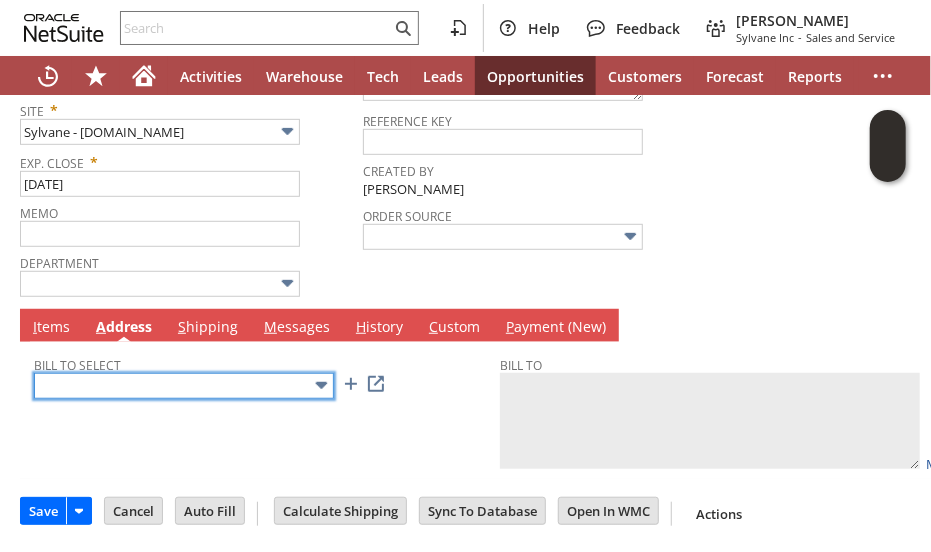 click at bounding box center (184, 386) 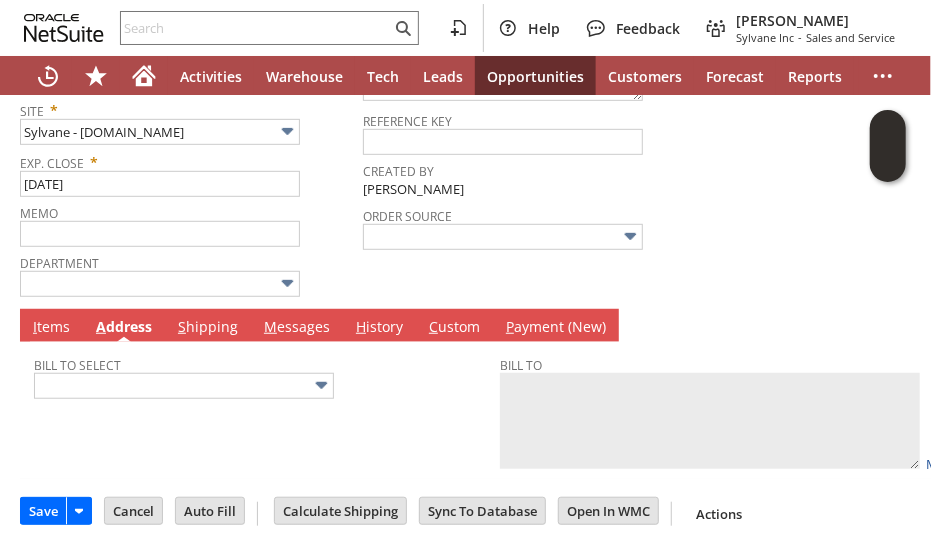 click on "Order Source" at bounding box center (597, 226) 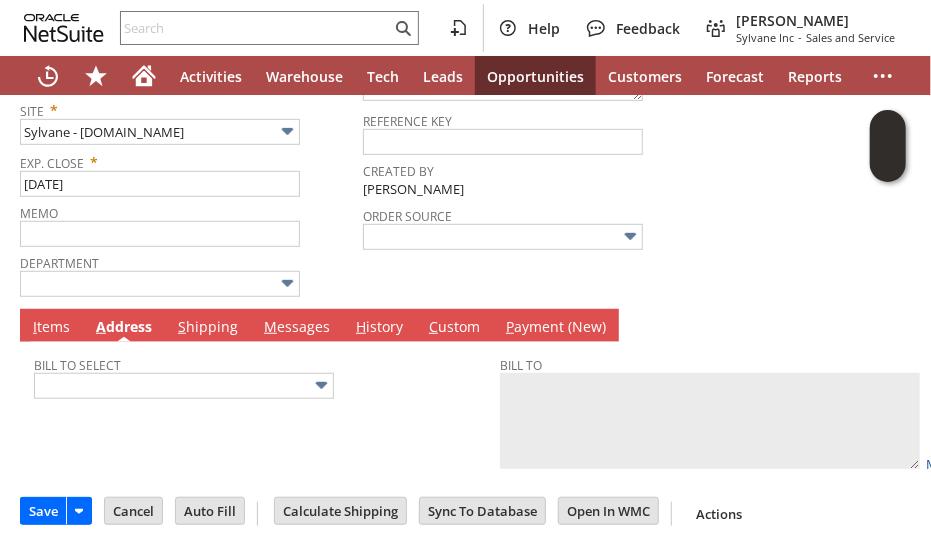 type on "[STREET_ADDRESS]" 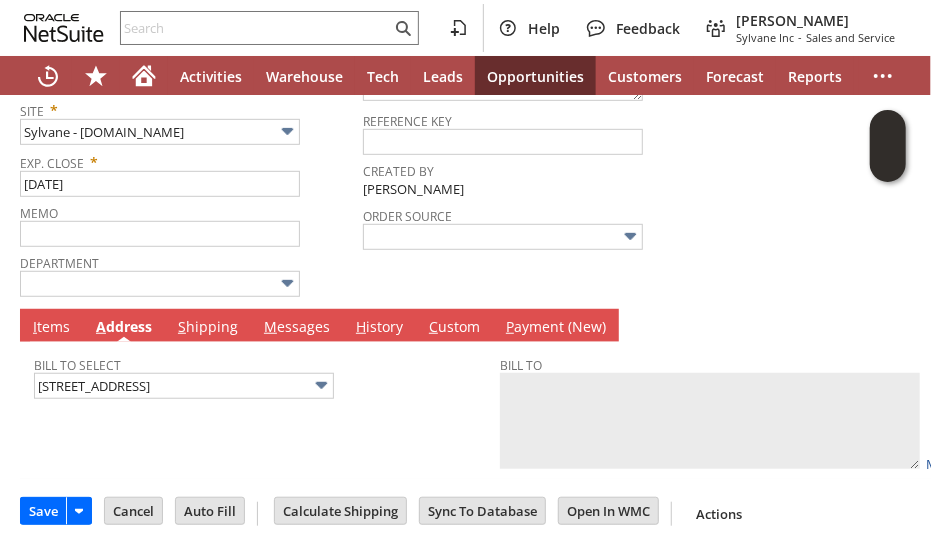 type on "Civic Works Inc
2701 Saint Lo Drive
Baltimore MD 21213
United States" 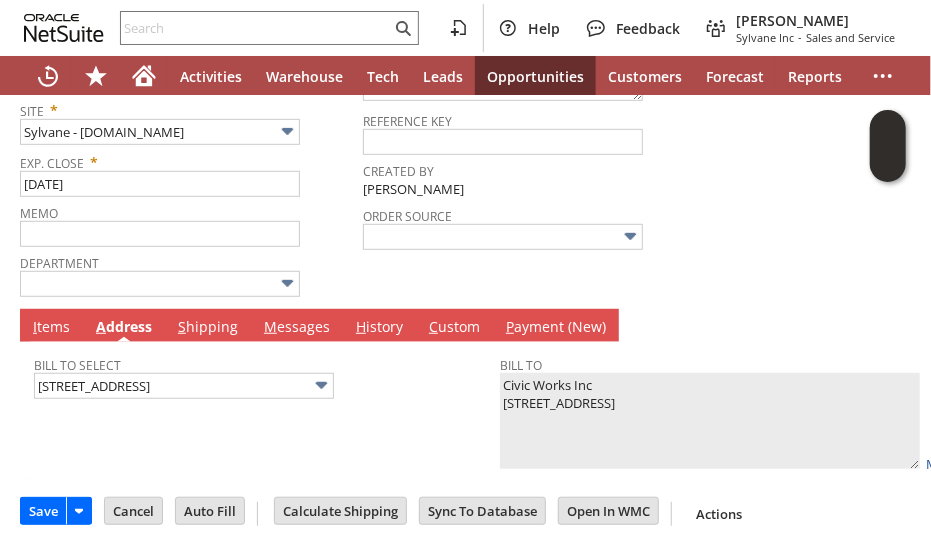 drag, startPoint x: 48, startPoint y: 315, endPoint x: 146, endPoint y: 313, distance: 98.02041 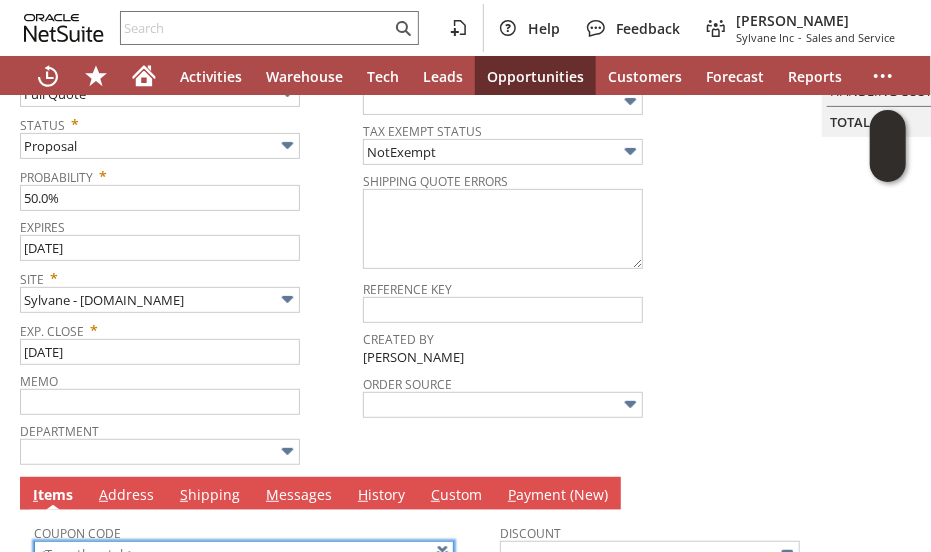 scroll, scrollTop: 0, scrollLeft: 0, axis: both 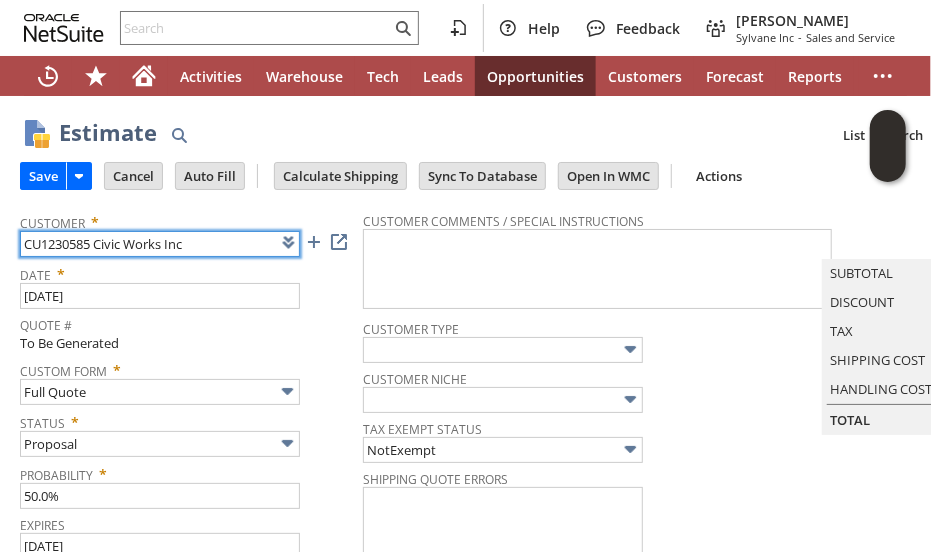 click on "CU1230585 Civic Works Inc" at bounding box center [160, 244] 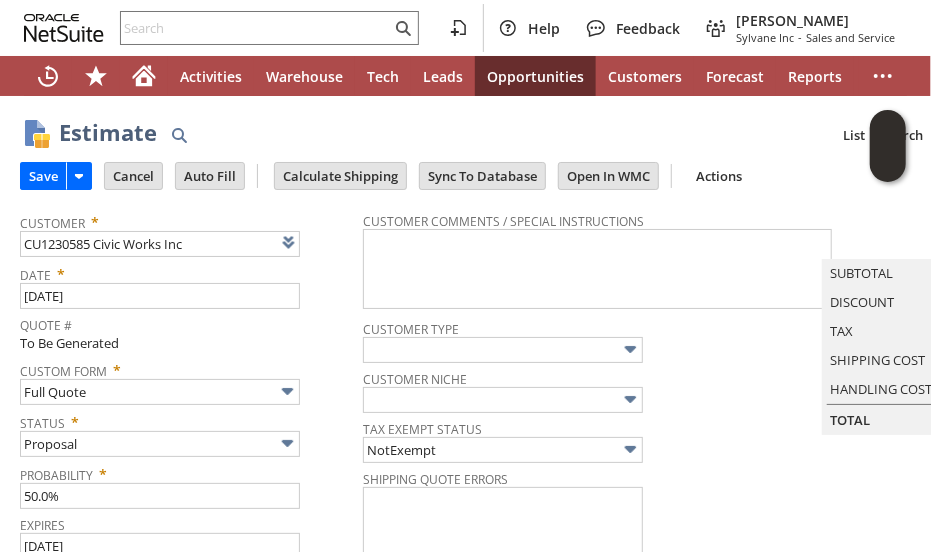 click on "Status
*" at bounding box center (186, 419) 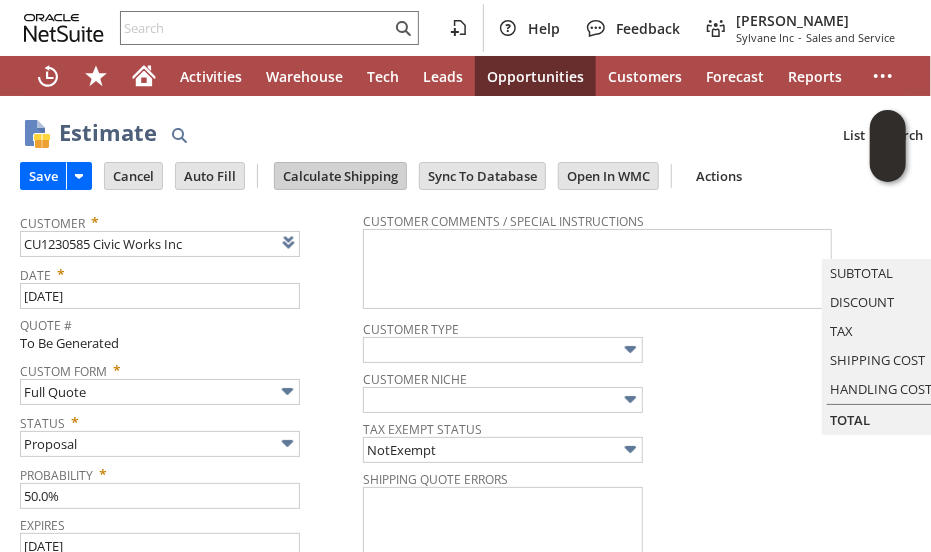click on "Calculate Shipping" at bounding box center [340, 176] 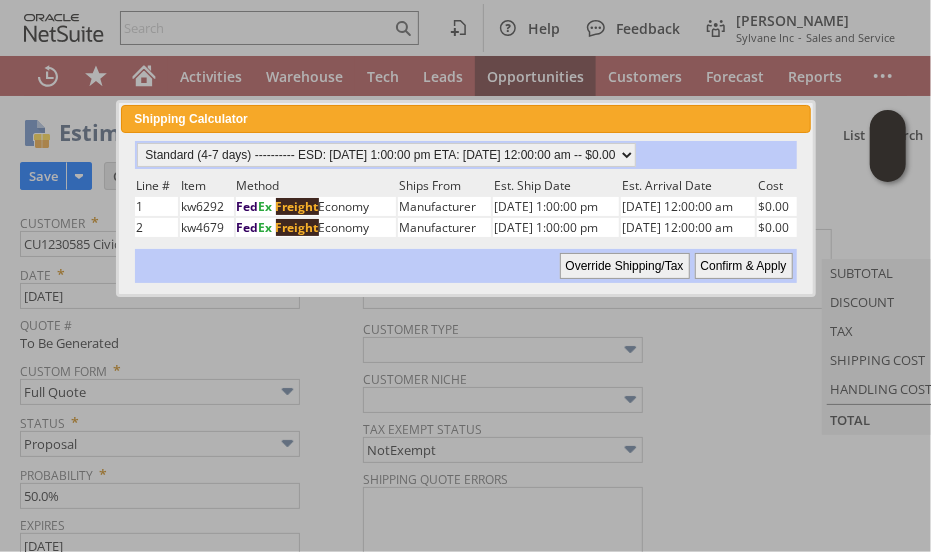 click on "Confirm & Apply" at bounding box center [744, 266] 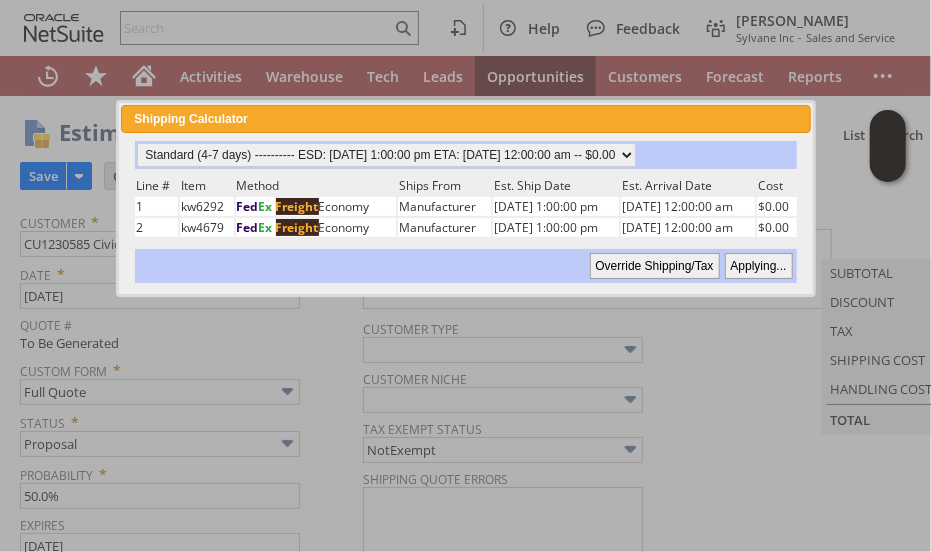 type on "OtherExemptEntity" 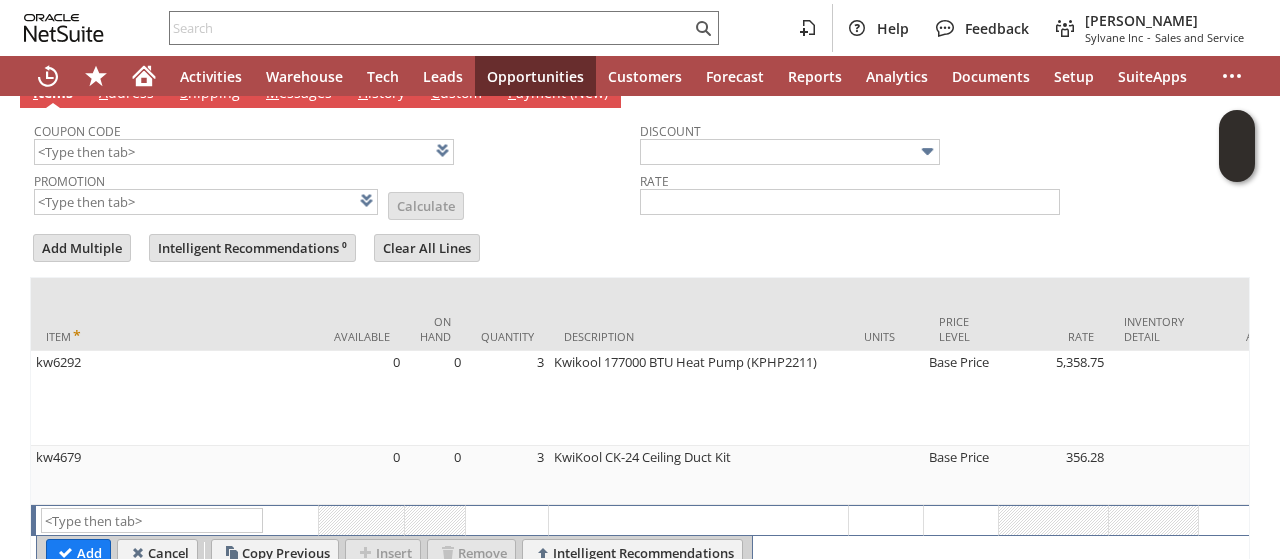 scroll, scrollTop: 600, scrollLeft: 0, axis: vertical 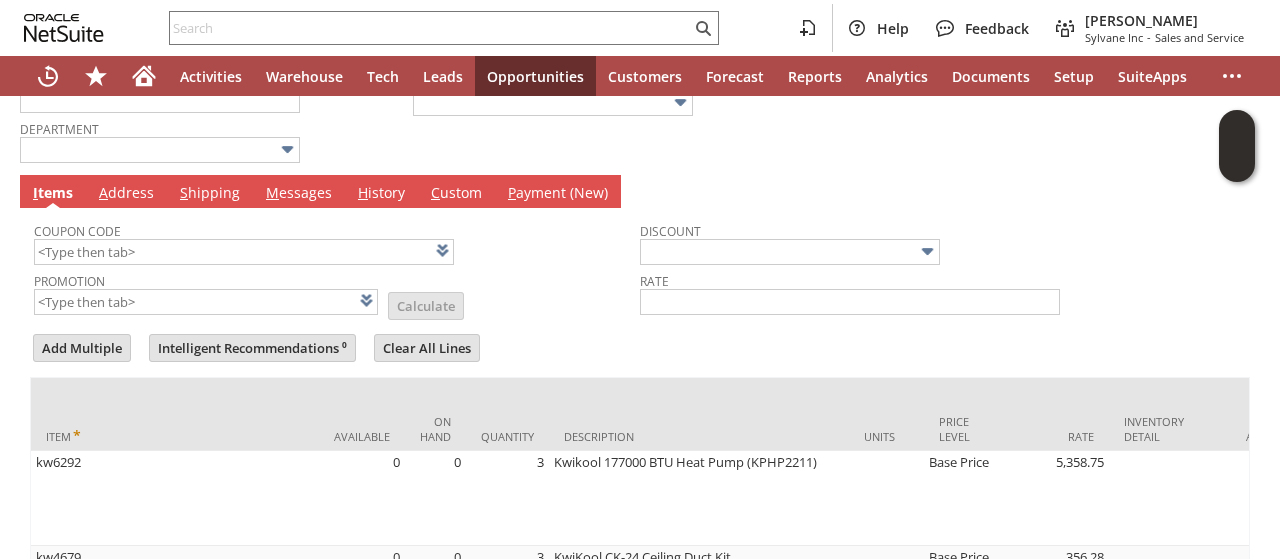 click on "M essages" at bounding box center (299, 194) 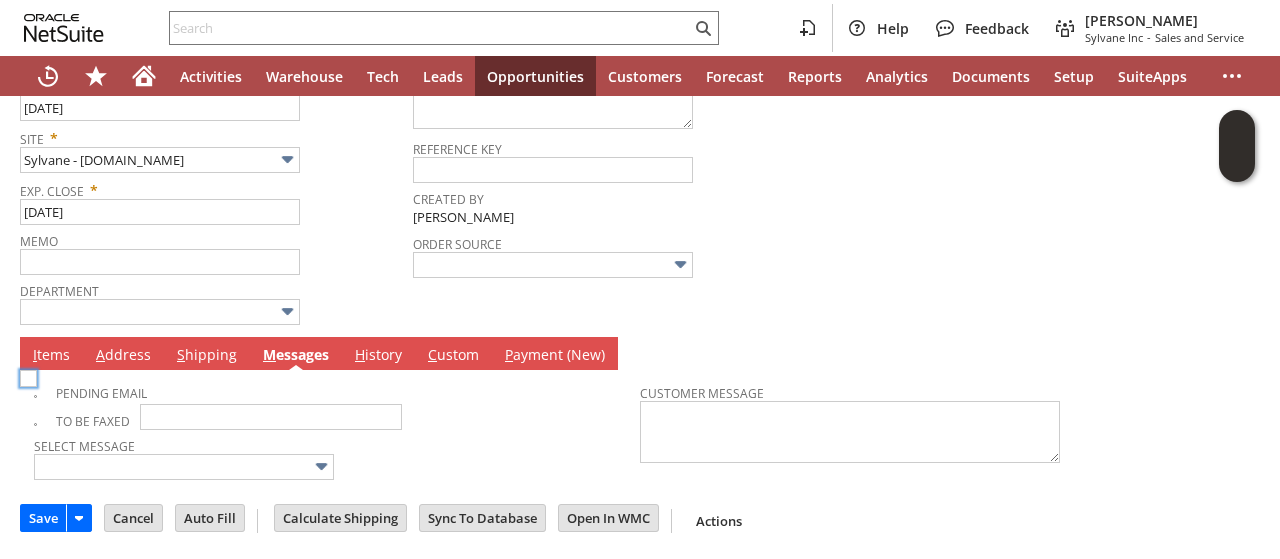 scroll, scrollTop: 429, scrollLeft: 0, axis: vertical 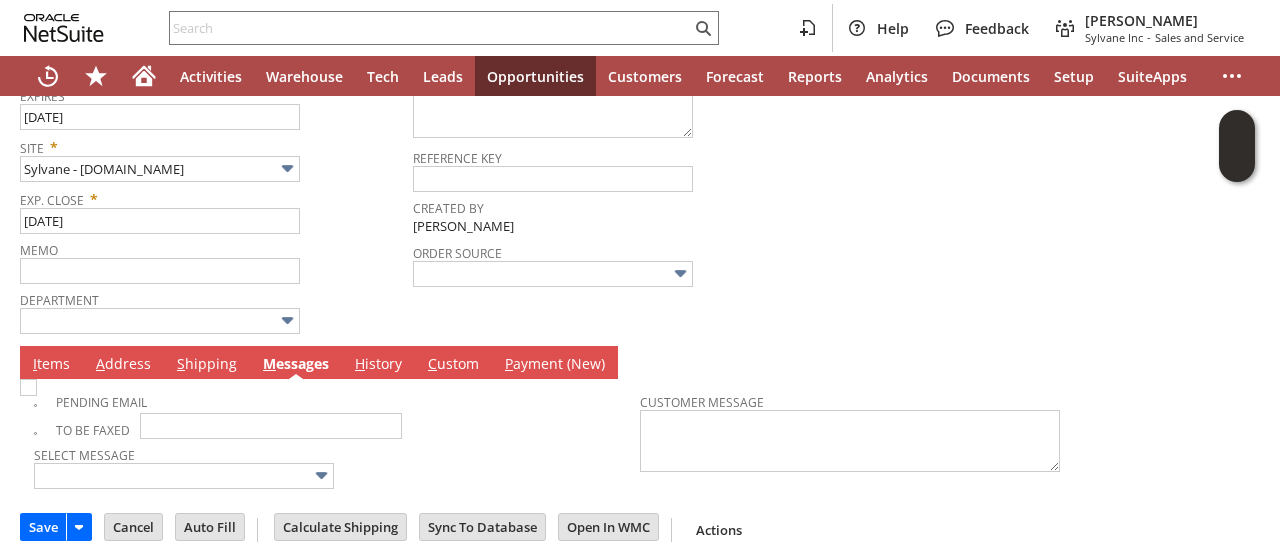 click at bounding box center (28, 387) 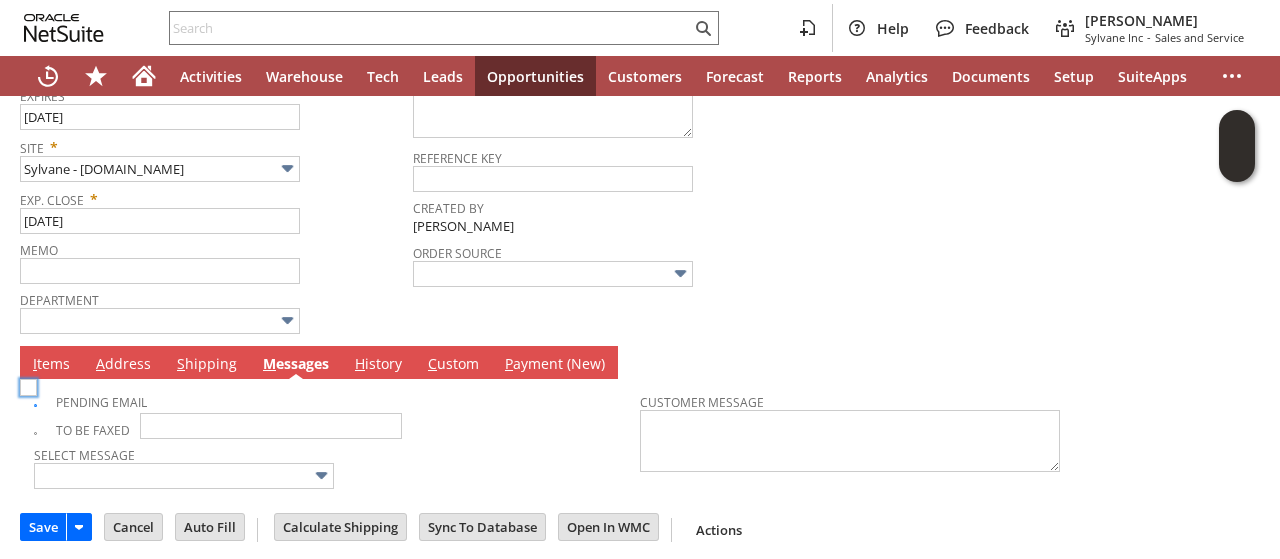 checkbox on "true" 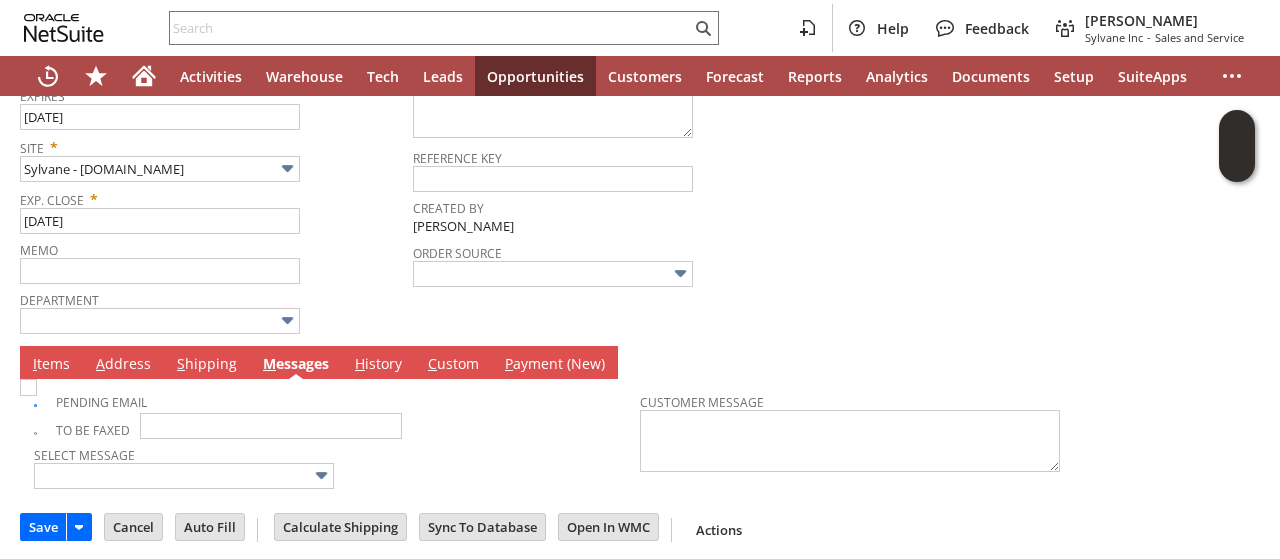 click on "Memo" at bounding box center [211, 260] 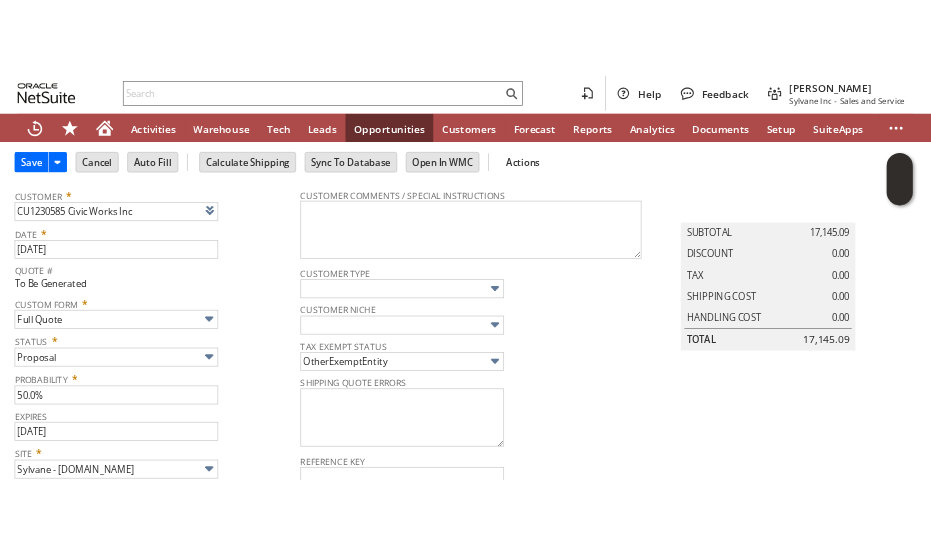 scroll, scrollTop: 0, scrollLeft: 0, axis: both 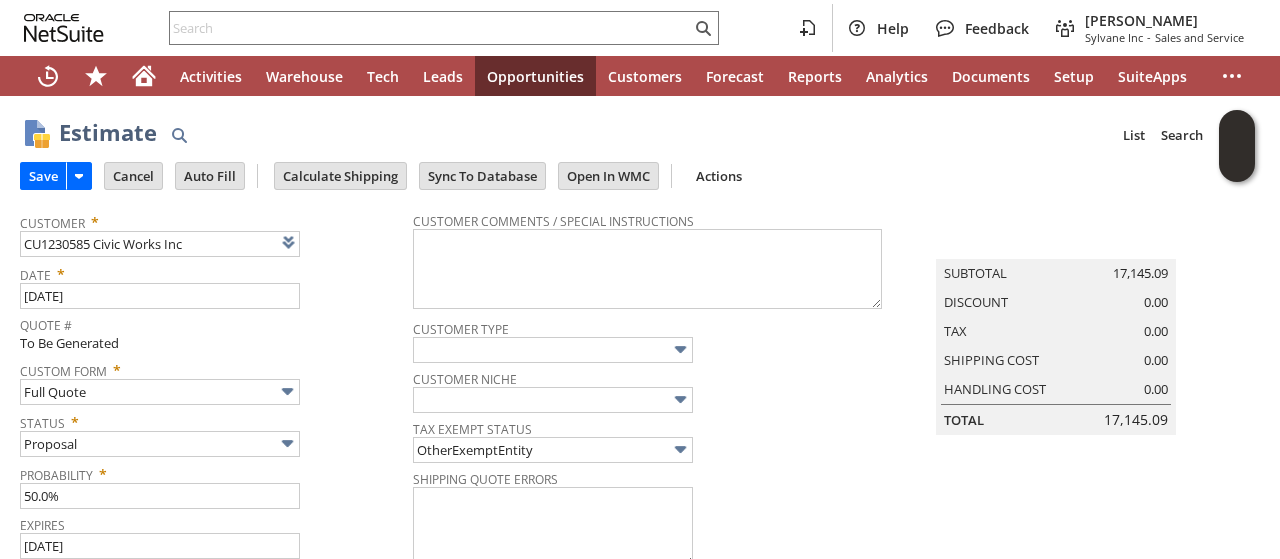 drag, startPoint x: 50, startPoint y: 184, endPoint x: 125, endPoint y: 9, distance: 190.39433 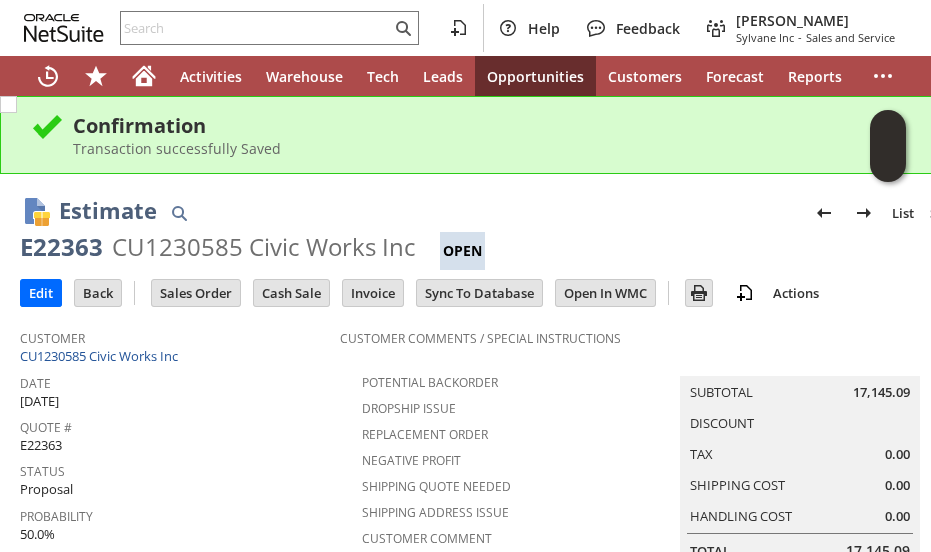scroll, scrollTop: 0, scrollLeft: 0, axis: both 